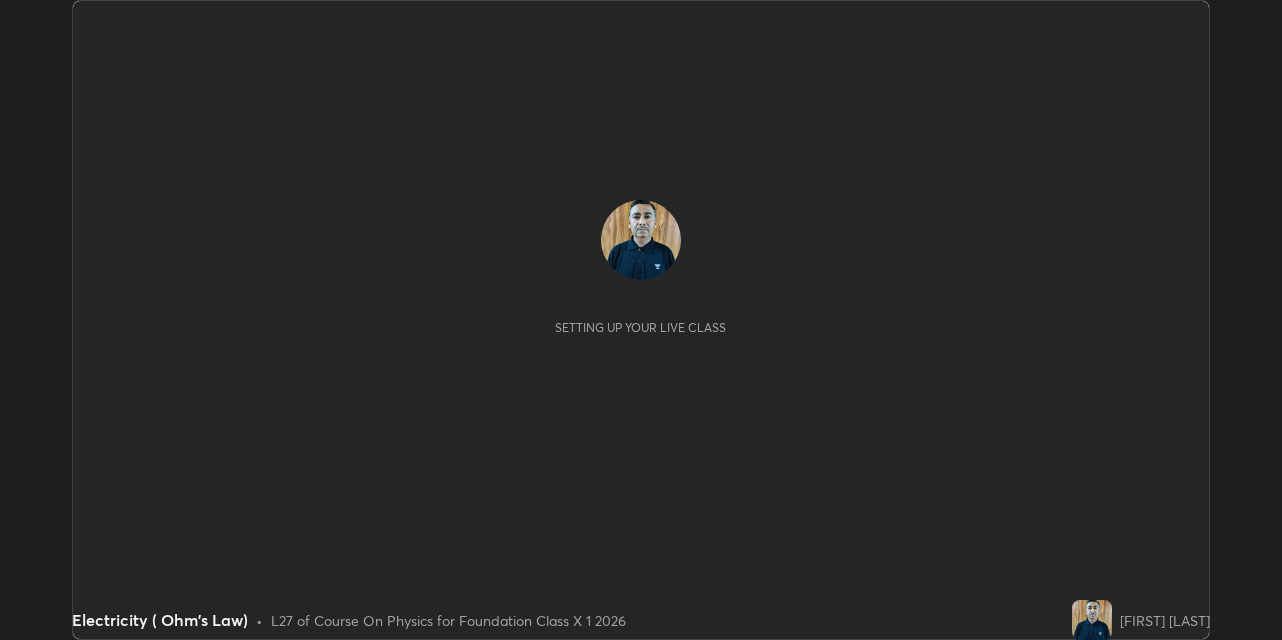 scroll, scrollTop: 0, scrollLeft: 0, axis: both 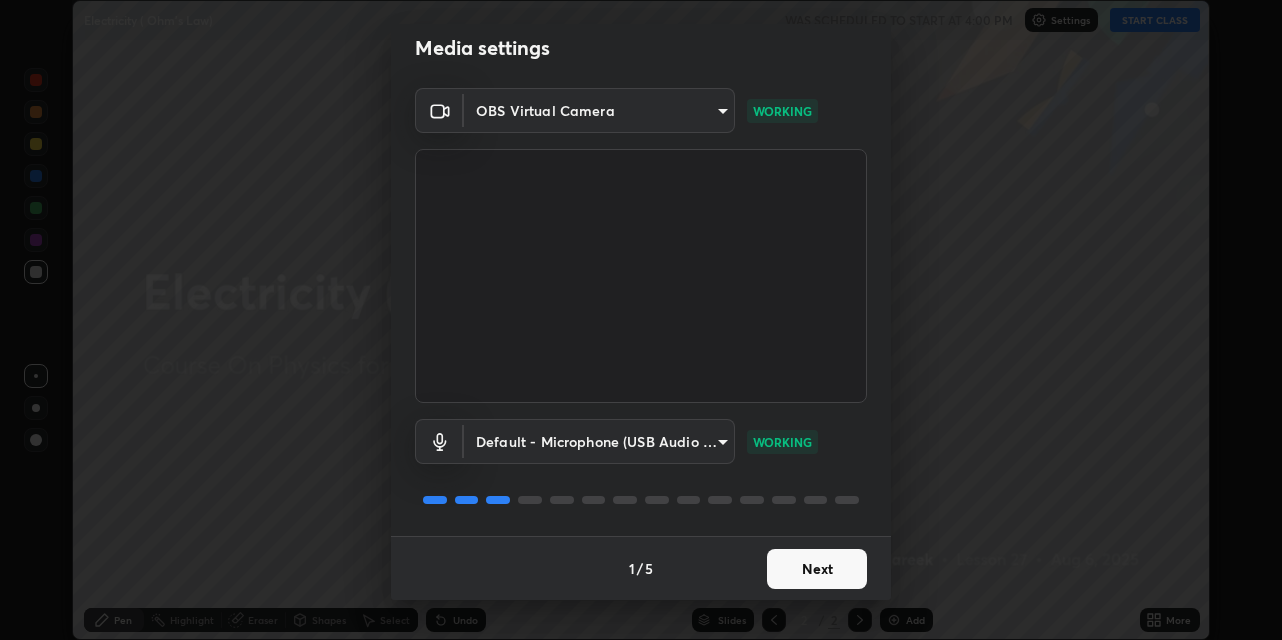 click on "Next" at bounding box center [817, 569] 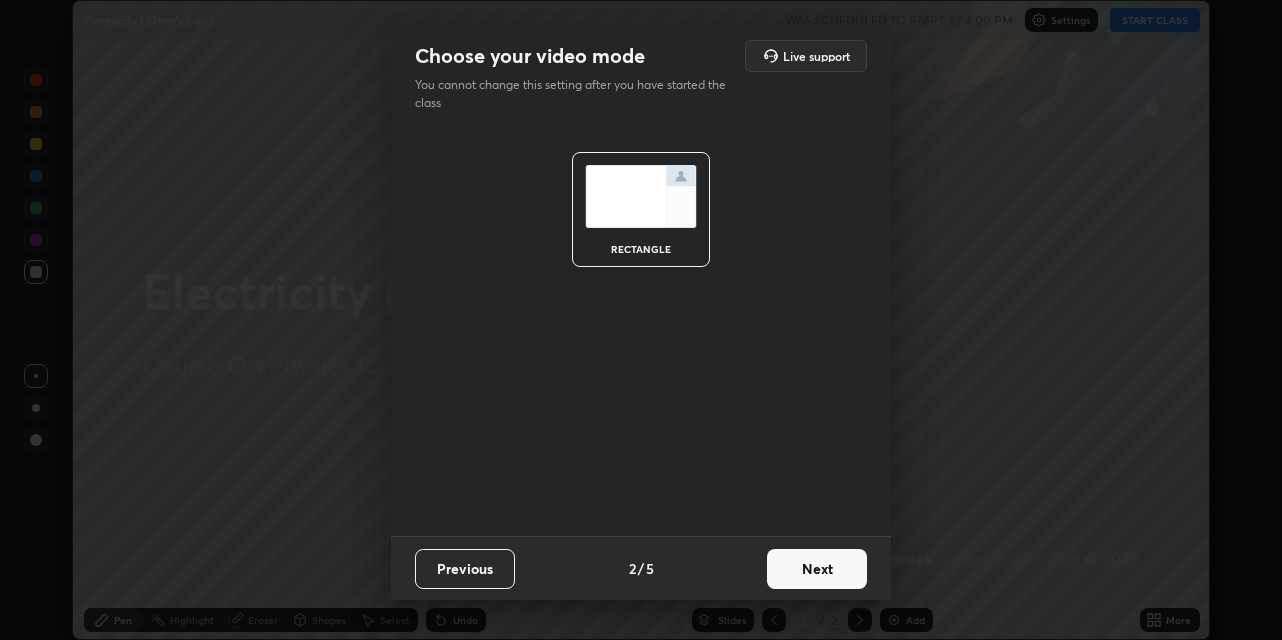click on "Next" at bounding box center [817, 569] 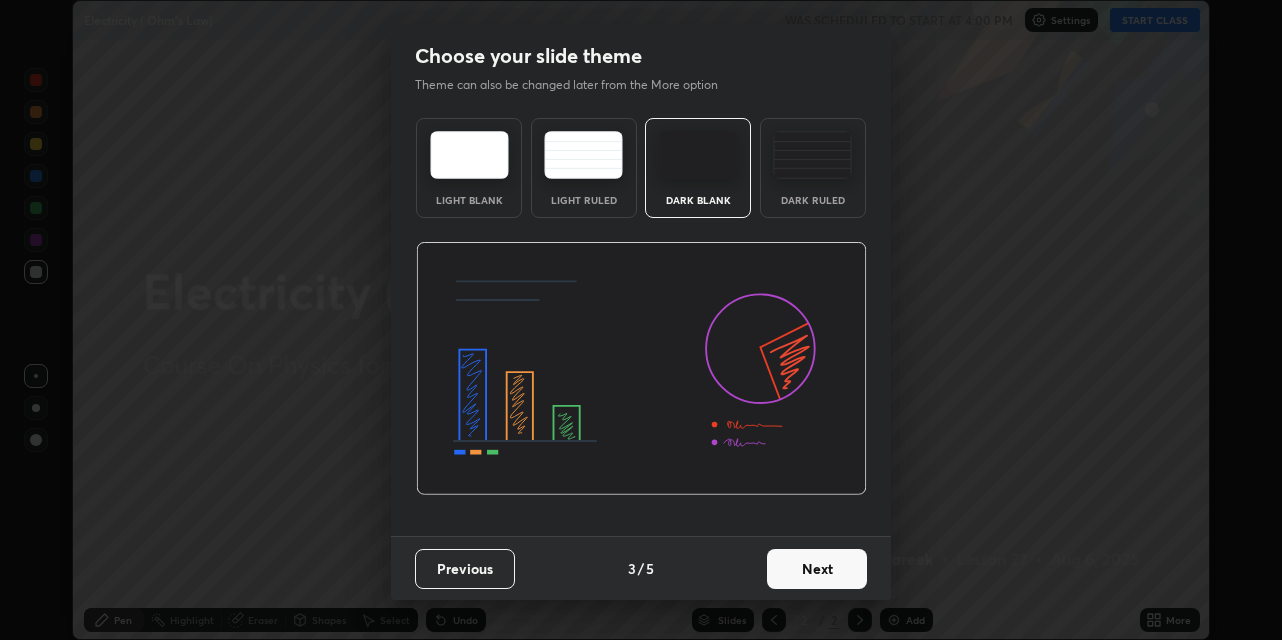 click on "Next" at bounding box center [817, 569] 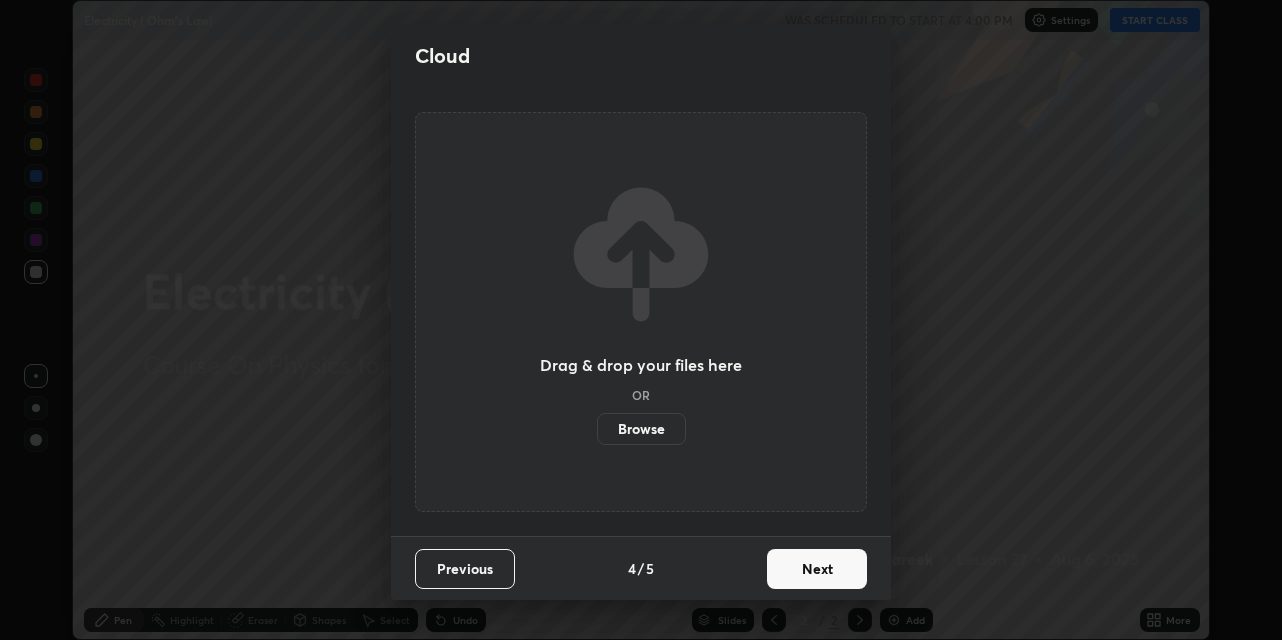 click on "Next" at bounding box center (817, 569) 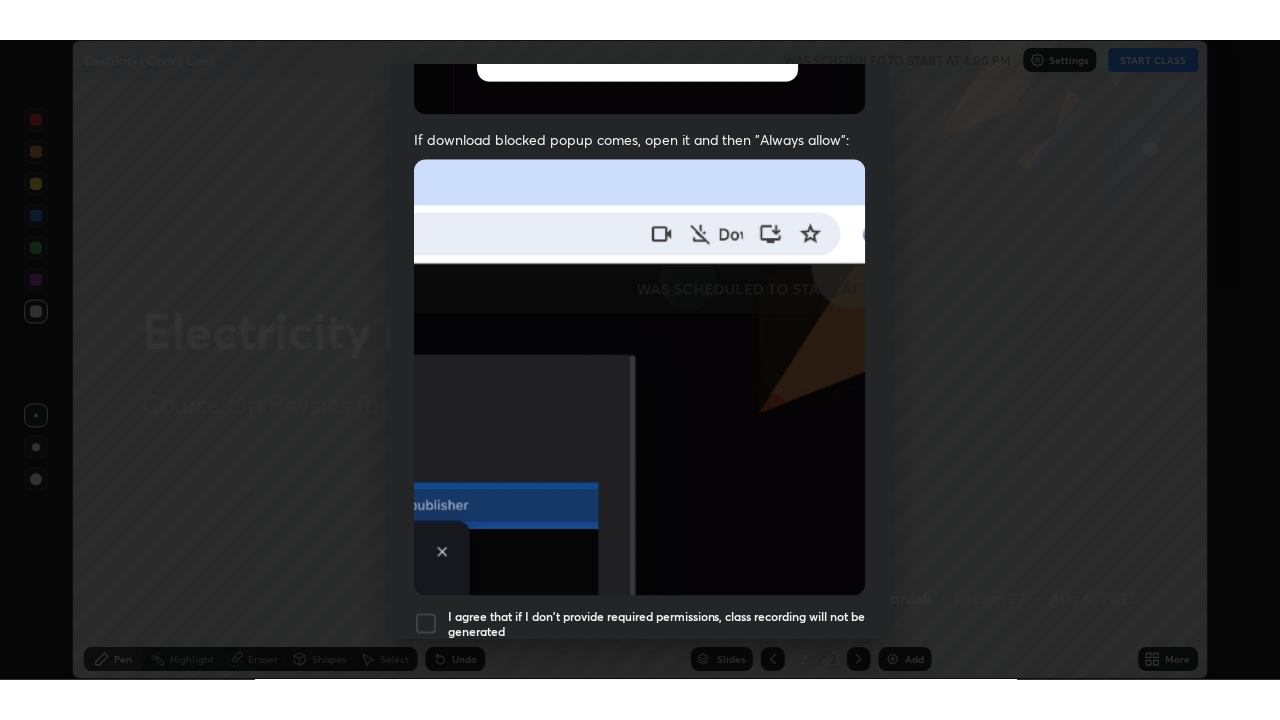 scroll, scrollTop: 424, scrollLeft: 0, axis: vertical 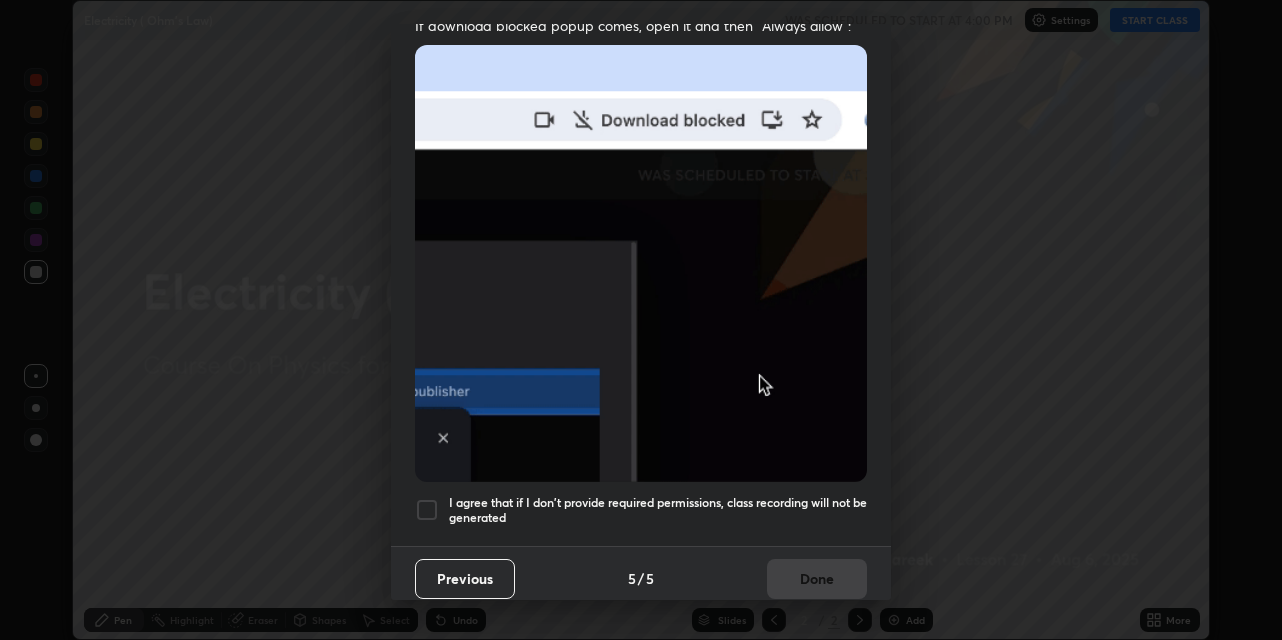 click at bounding box center [427, 510] 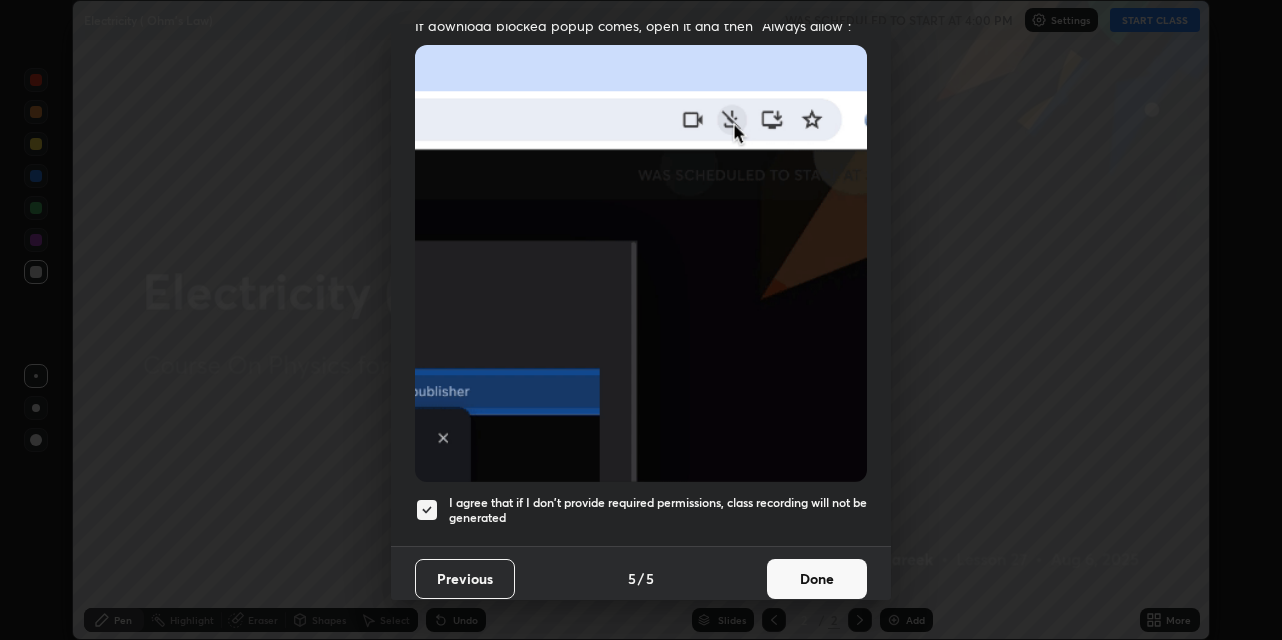 click on "Done" at bounding box center [817, 579] 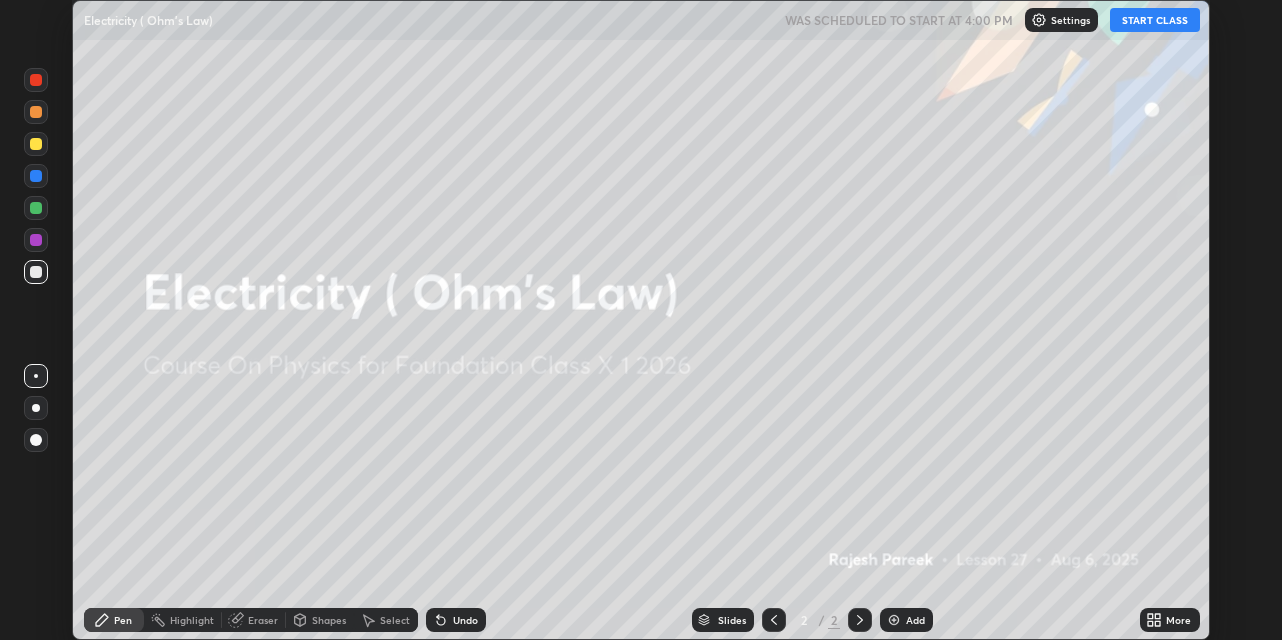 click on "START CLASS" at bounding box center [1155, 20] 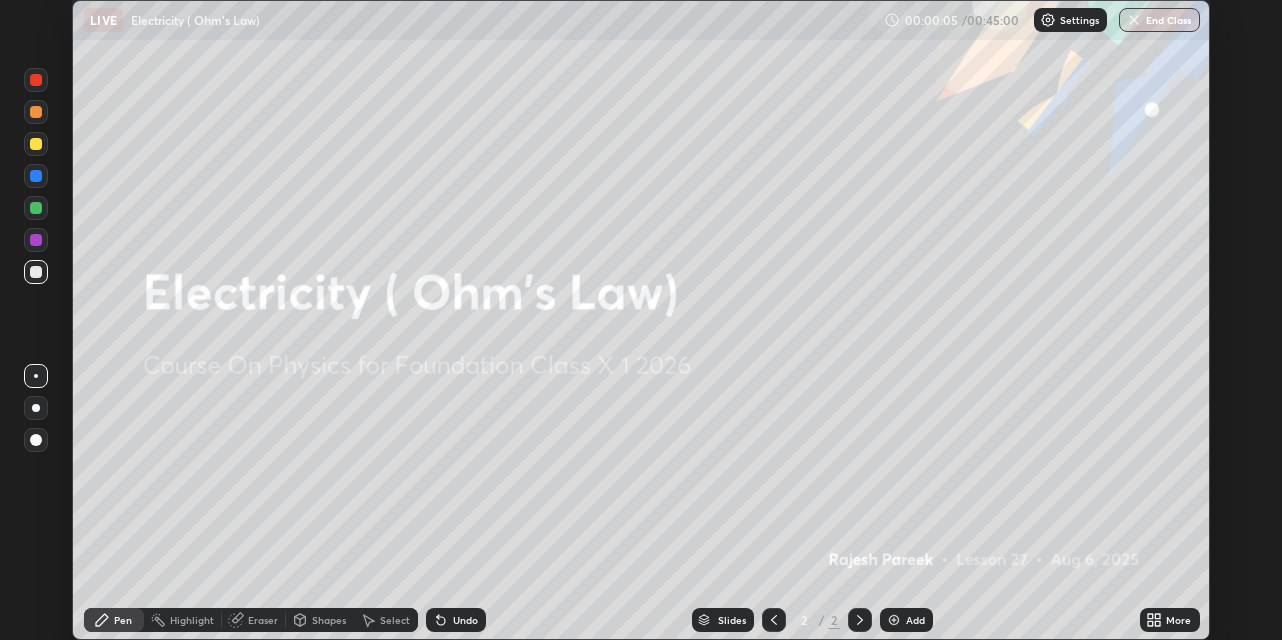 click at bounding box center [36, 144] 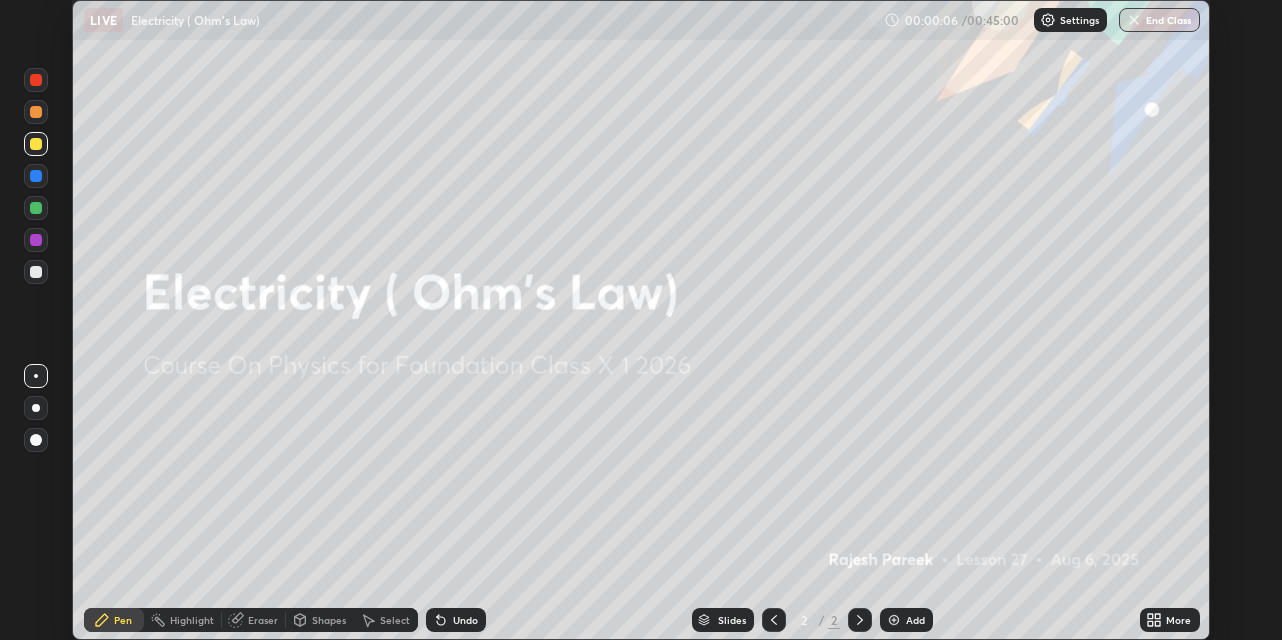 click at bounding box center (36, 408) 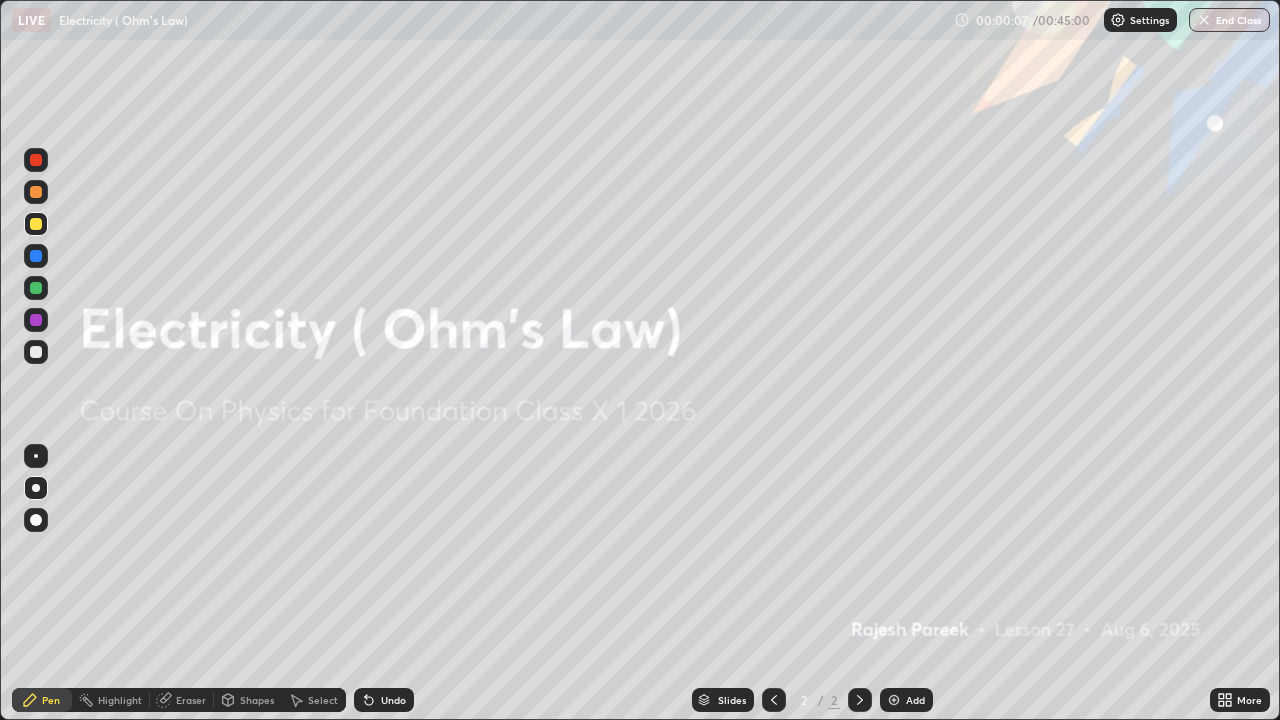 scroll, scrollTop: 99280, scrollLeft: 98720, axis: both 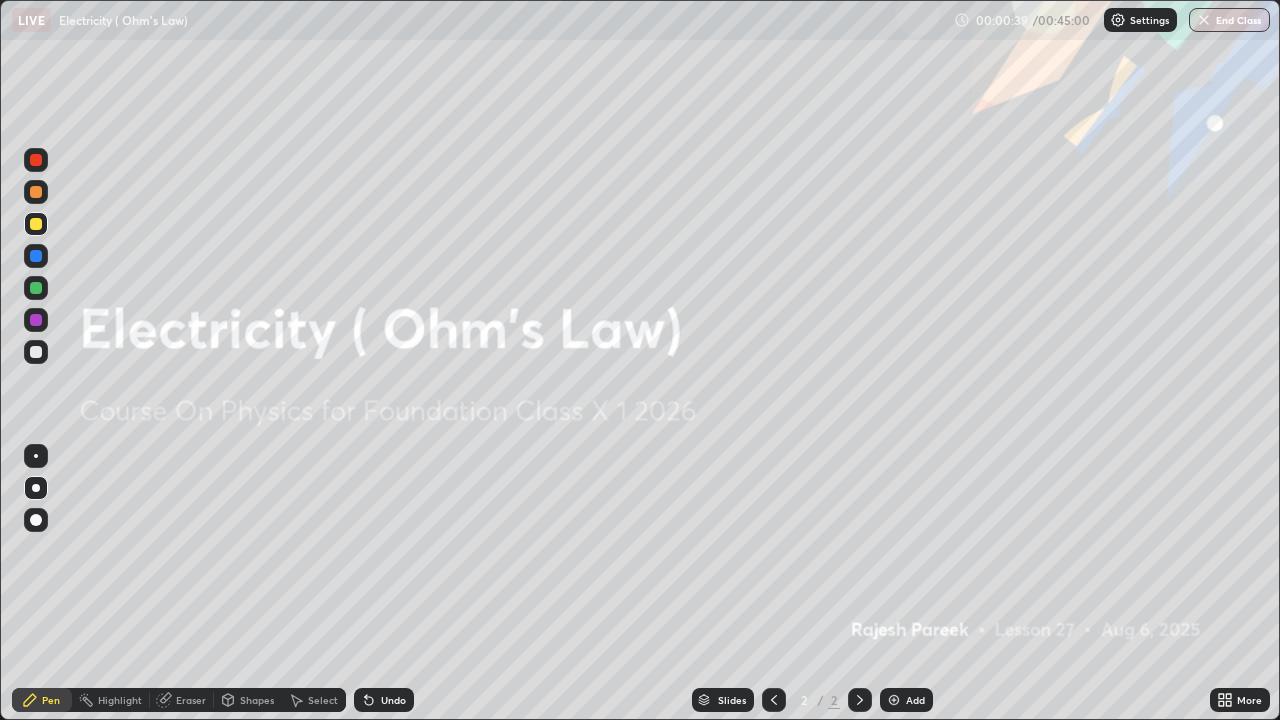 click at bounding box center [894, 700] 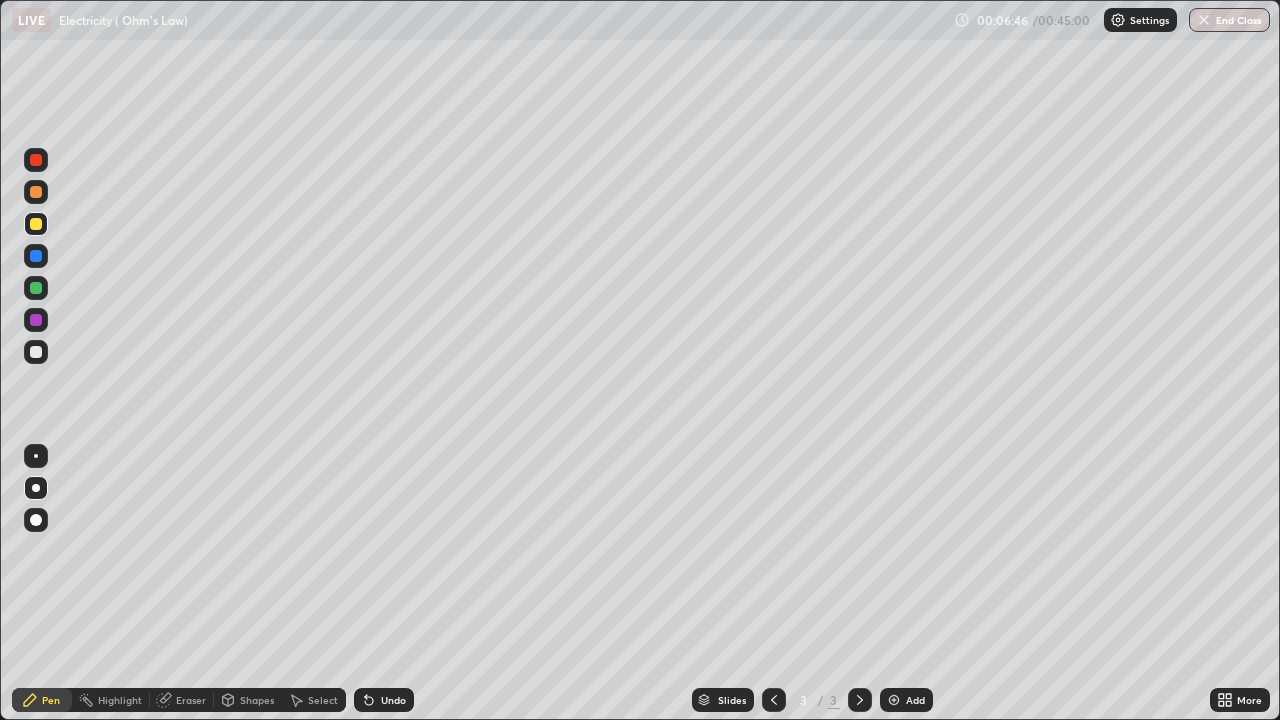 click on "Slides 3 / 3 Add" at bounding box center [812, 700] 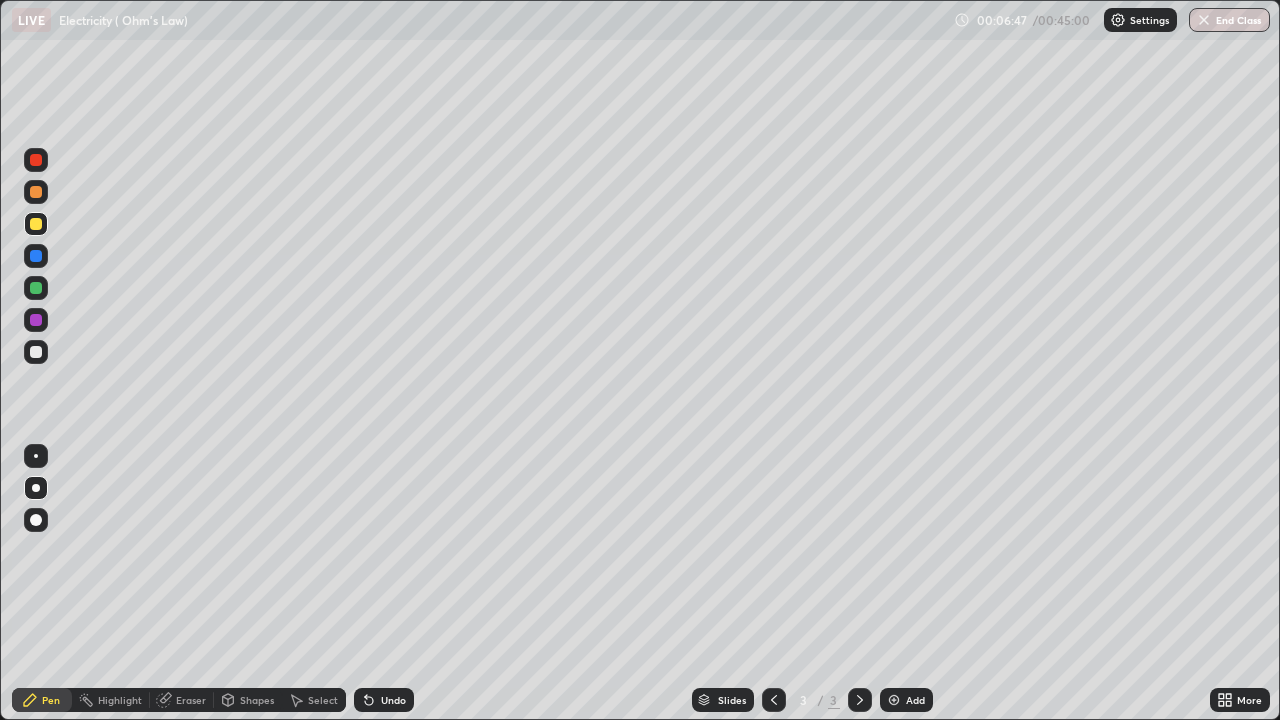 click on "Slides 3 / 3 Add" at bounding box center [812, 700] 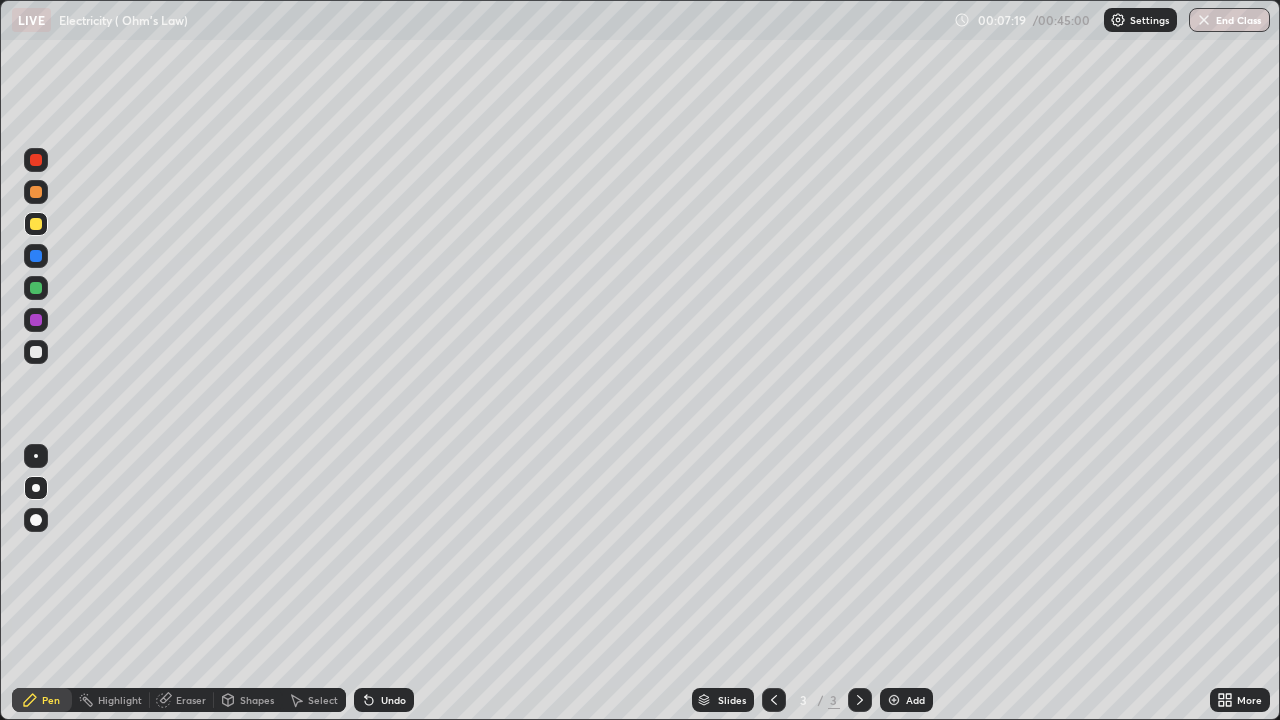 click on "Eraser" at bounding box center [182, 700] 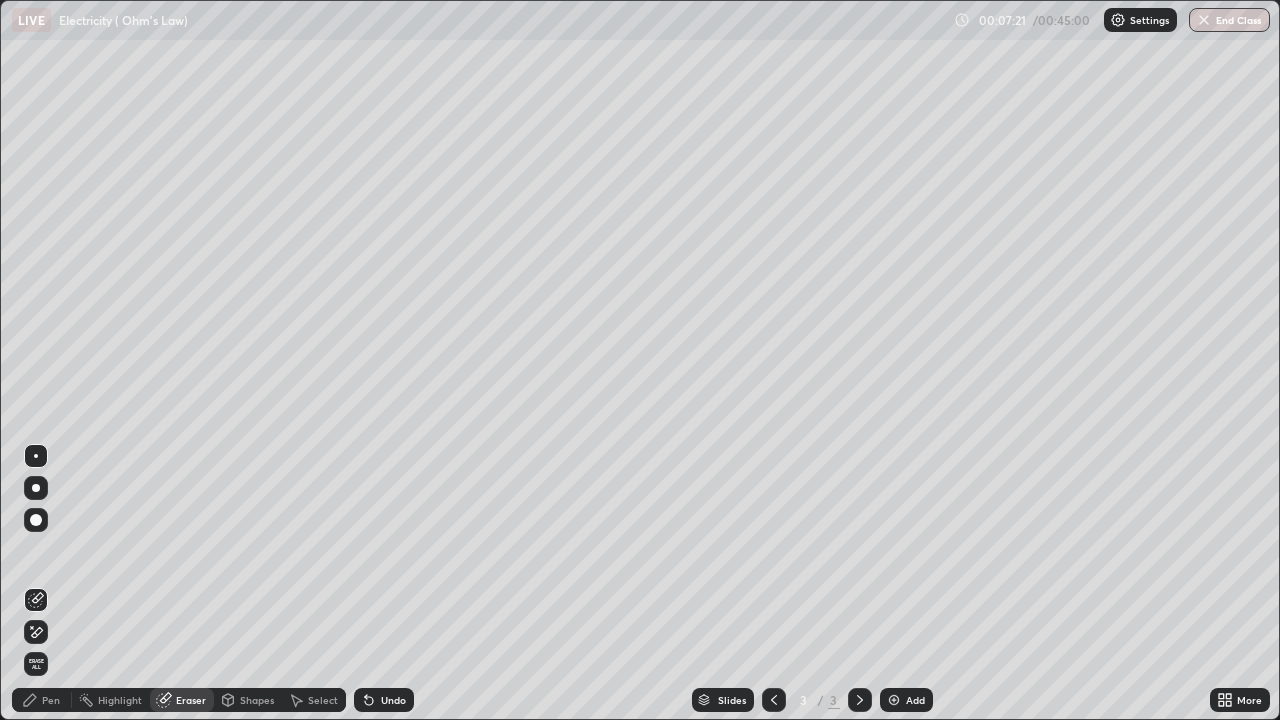 click on "Highlight" at bounding box center (120, 700) 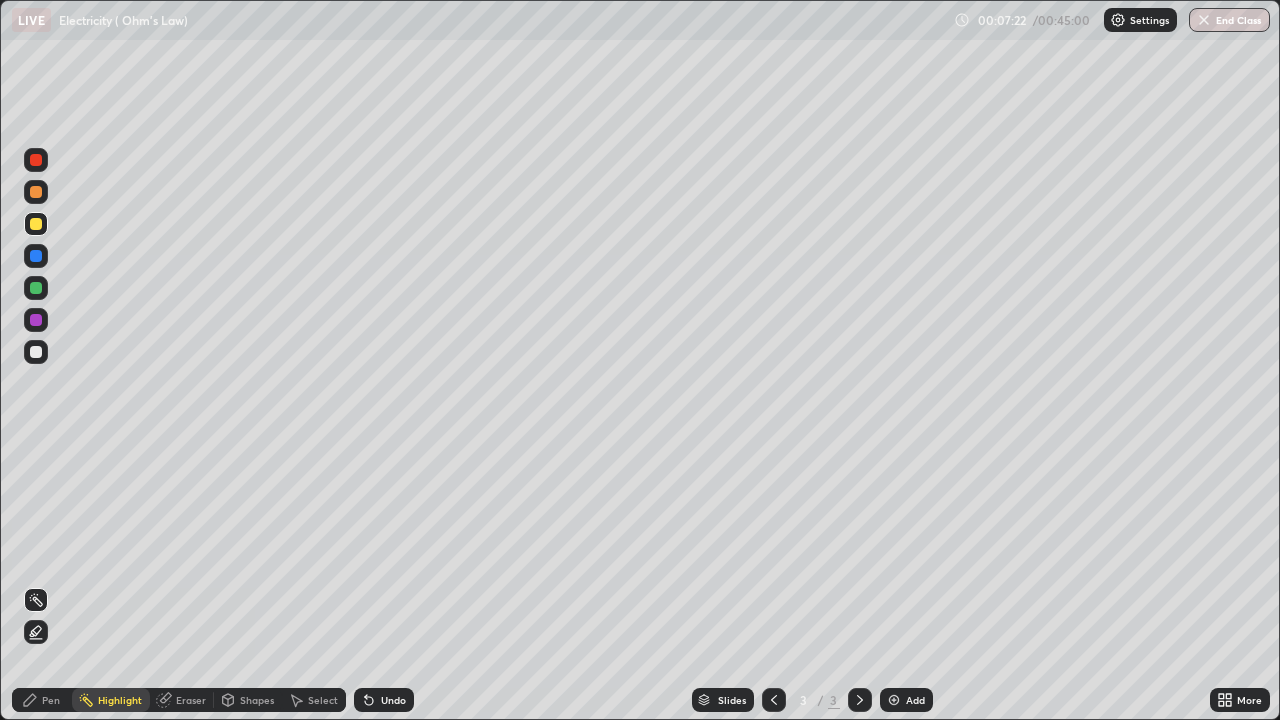 click on "Pen" at bounding box center (51, 700) 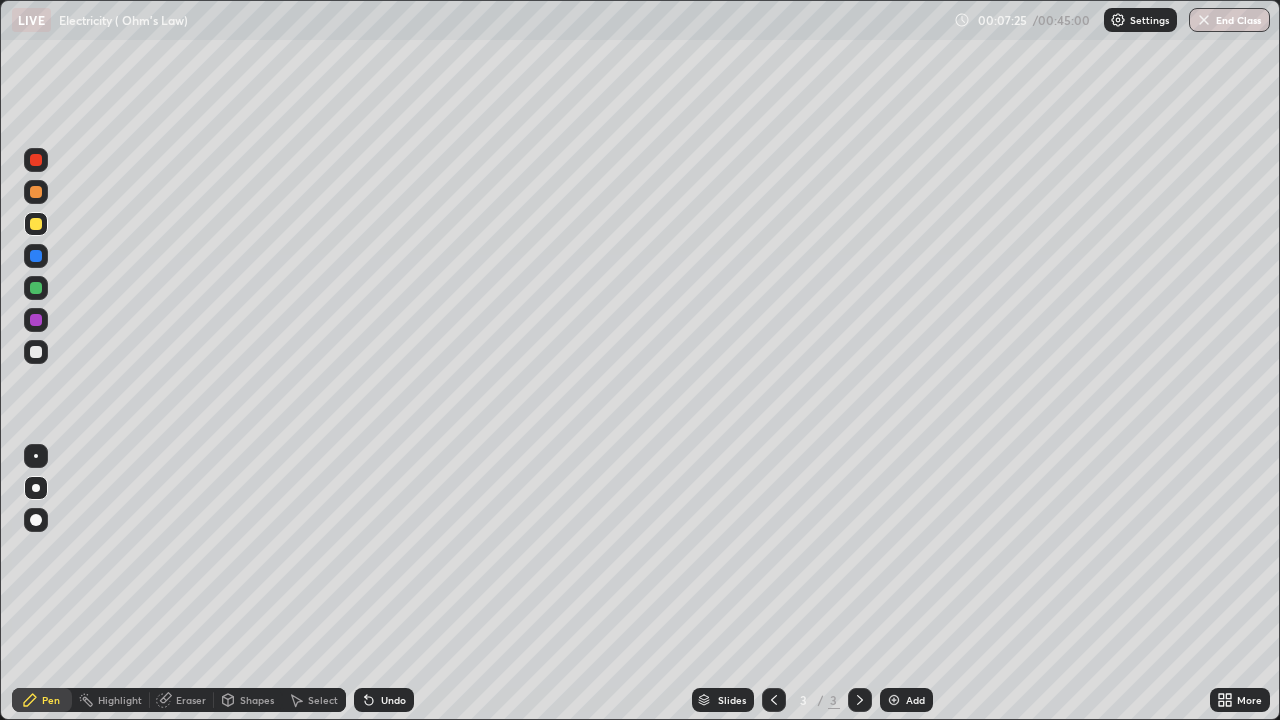 click on "Eraser" at bounding box center [191, 700] 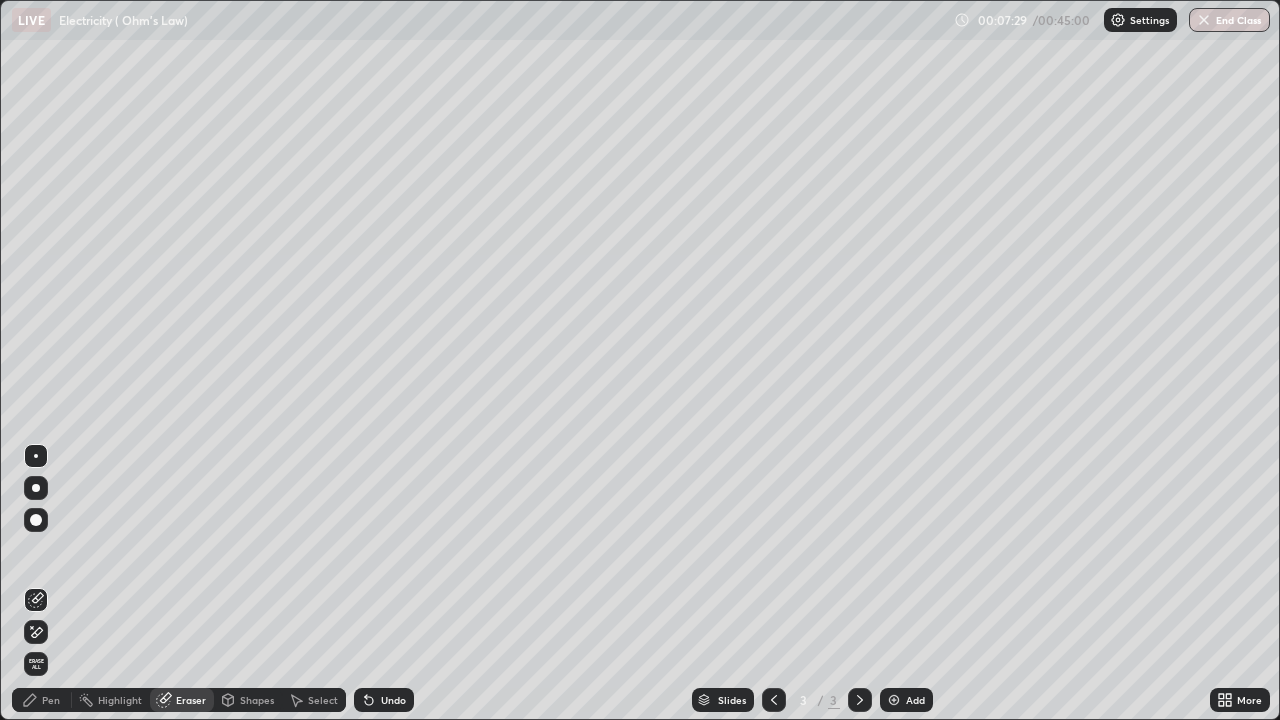 click on "Pen" at bounding box center [51, 700] 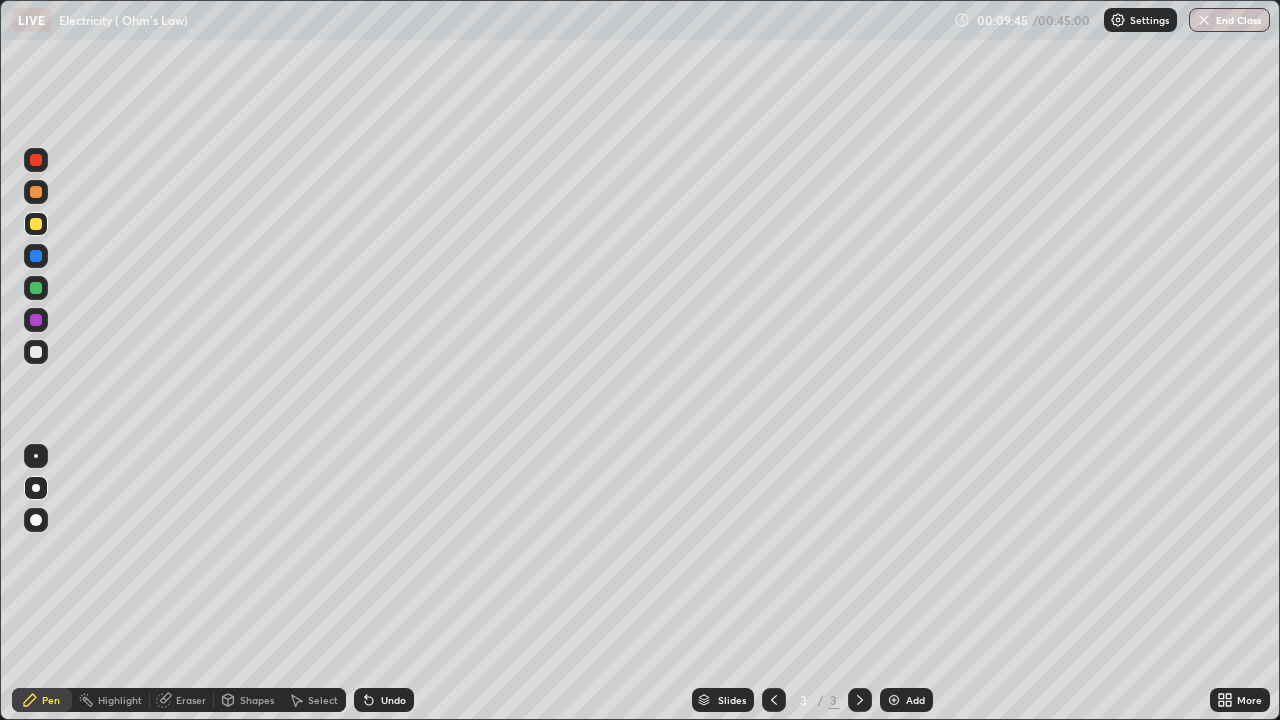 click on "Eraser" at bounding box center [191, 700] 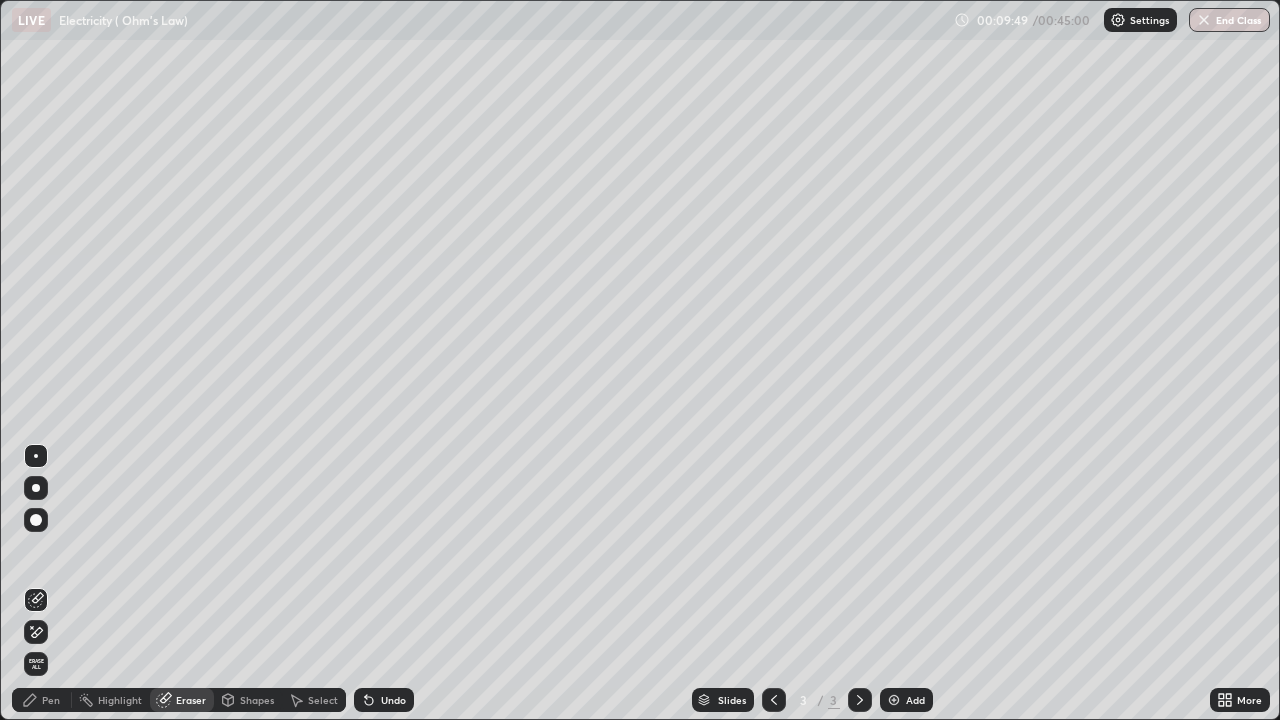 click on "Pen" at bounding box center [51, 700] 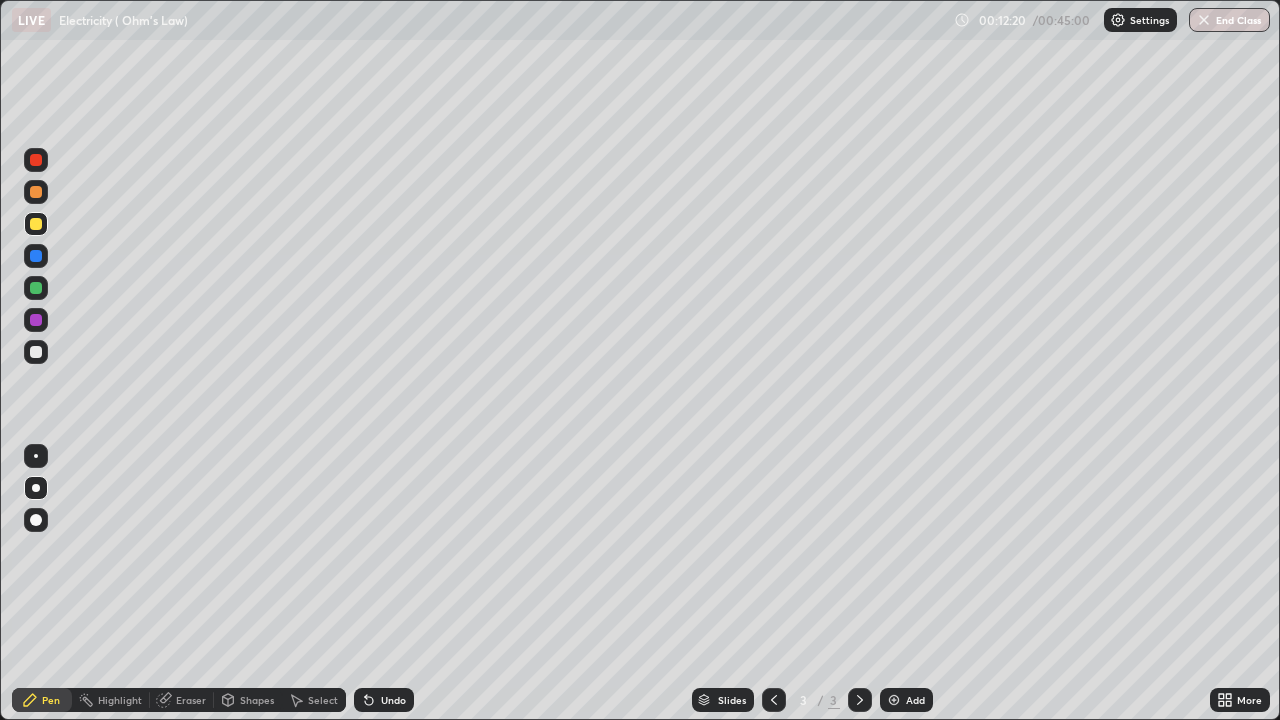 click at bounding box center (894, 700) 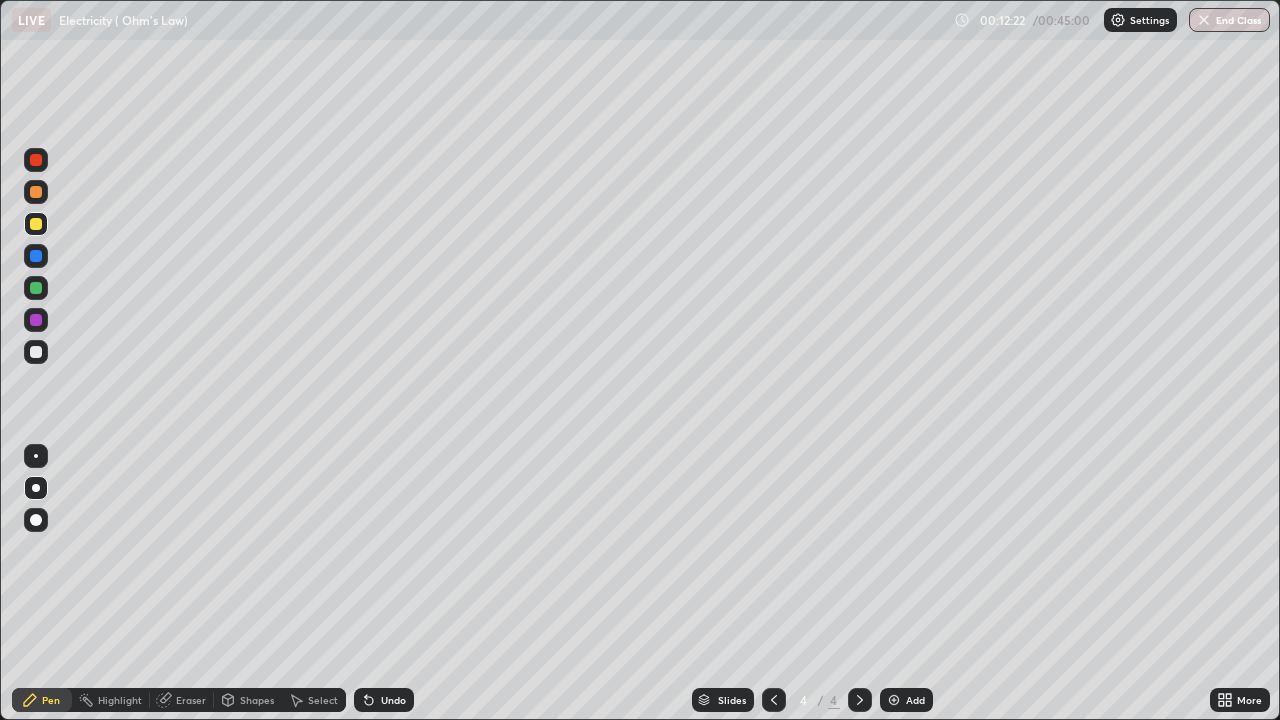 click 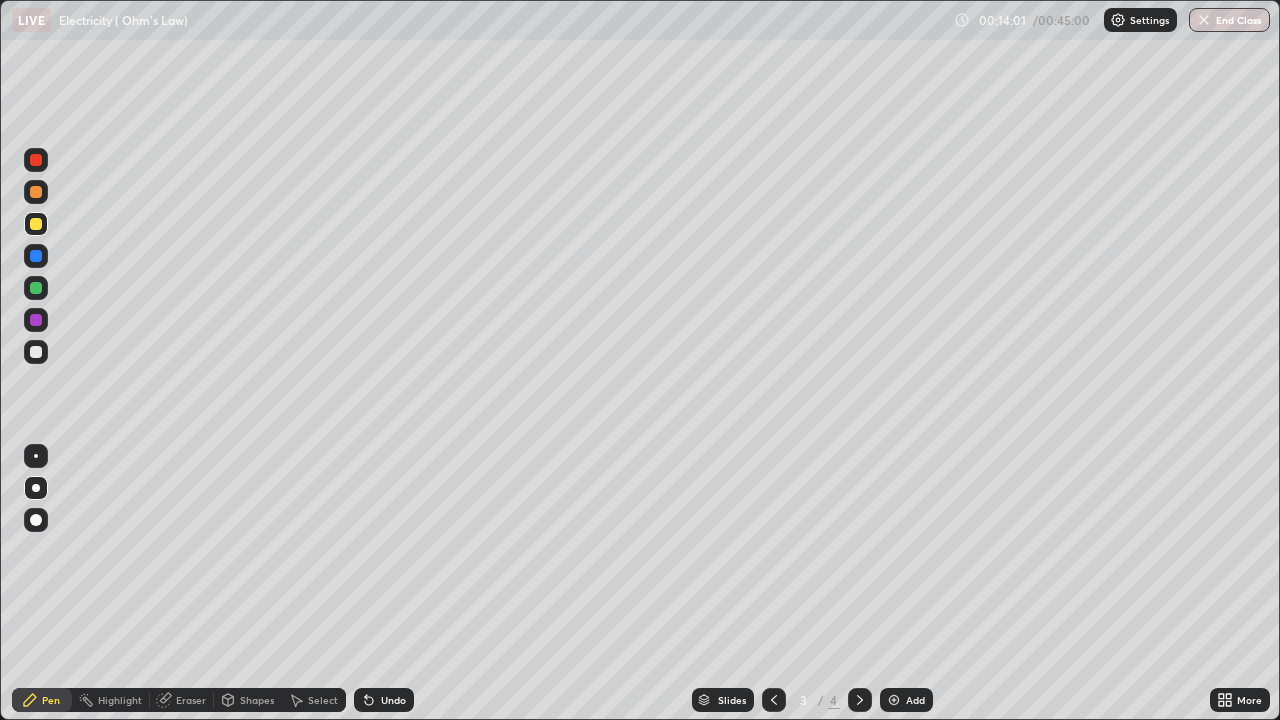 click at bounding box center [894, 700] 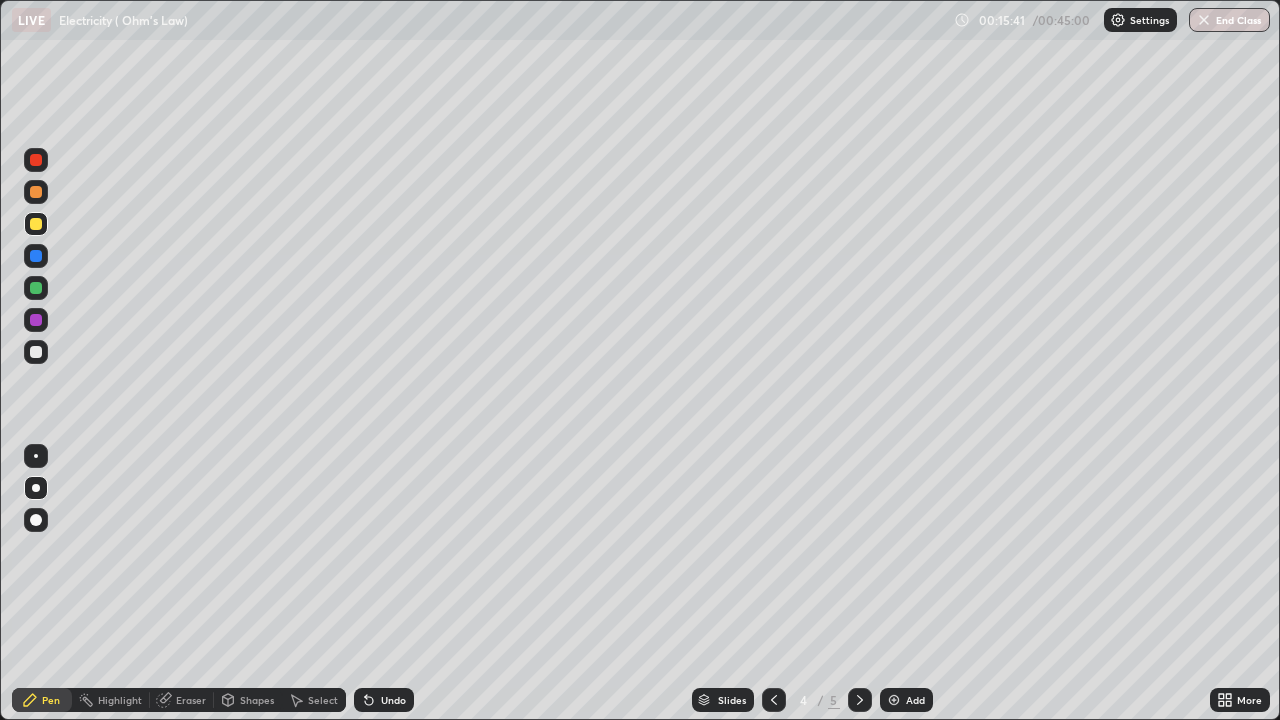click 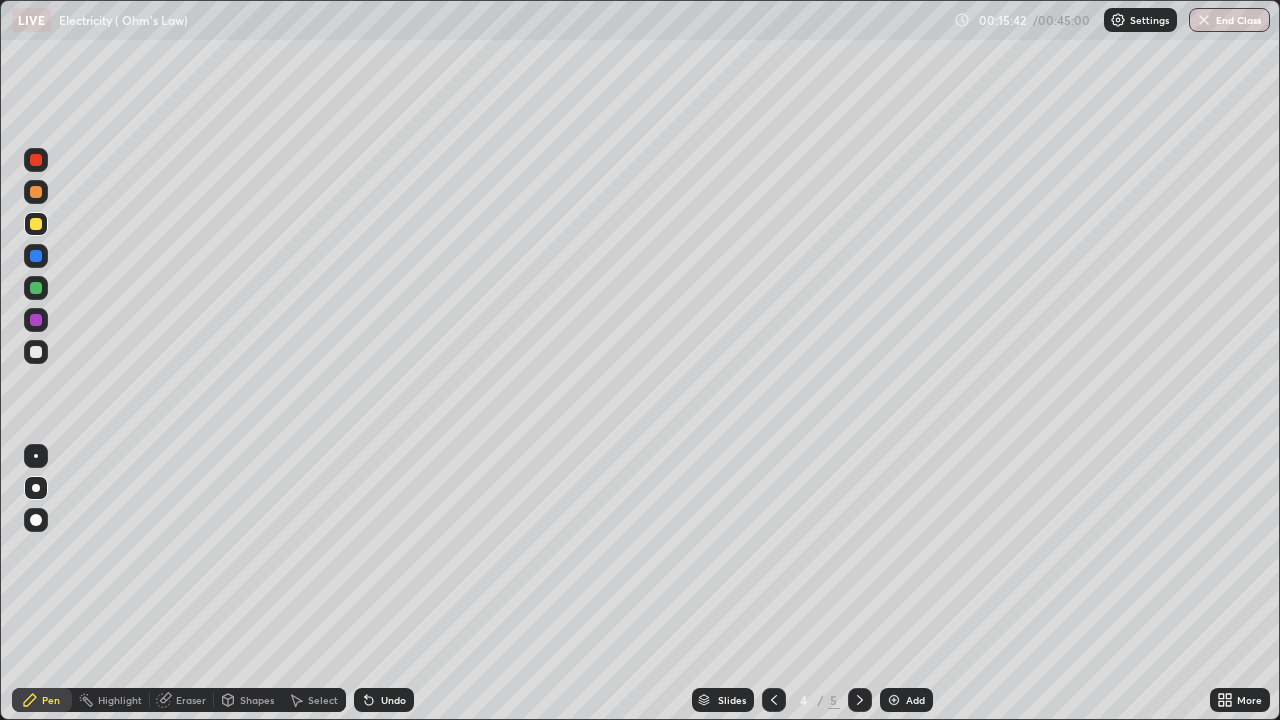 click 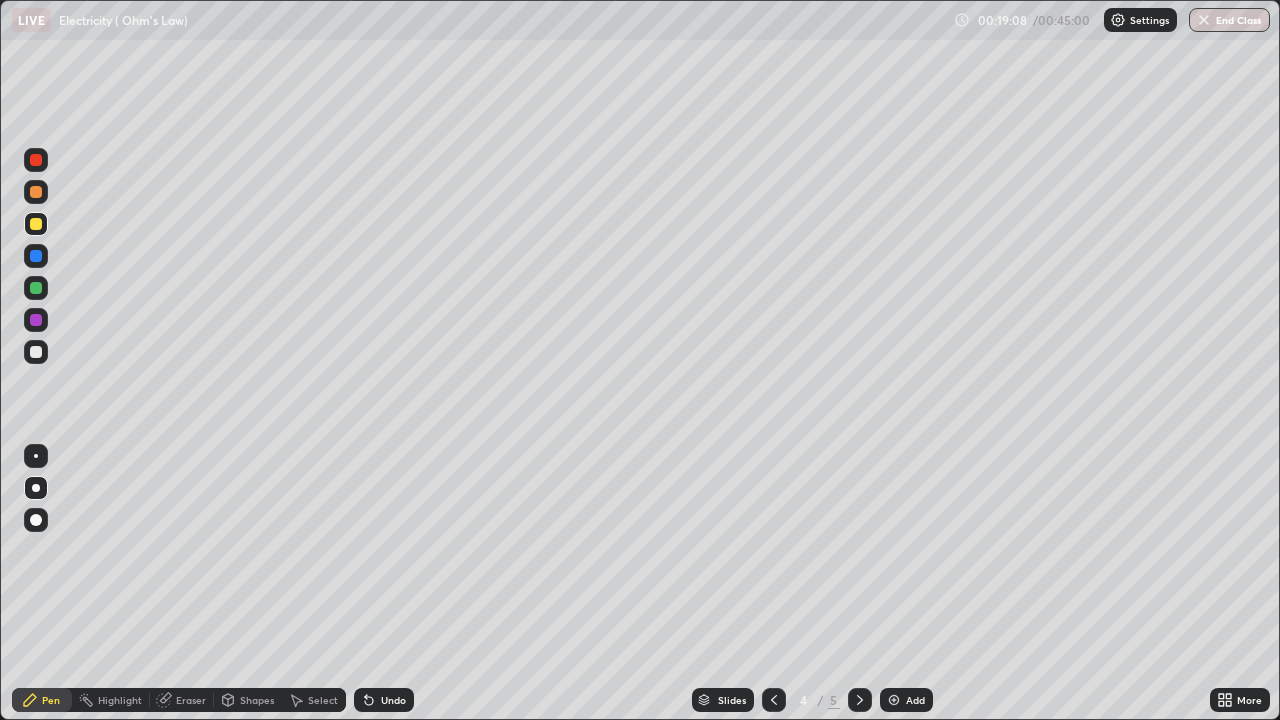 click on "Undo" at bounding box center [393, 700] 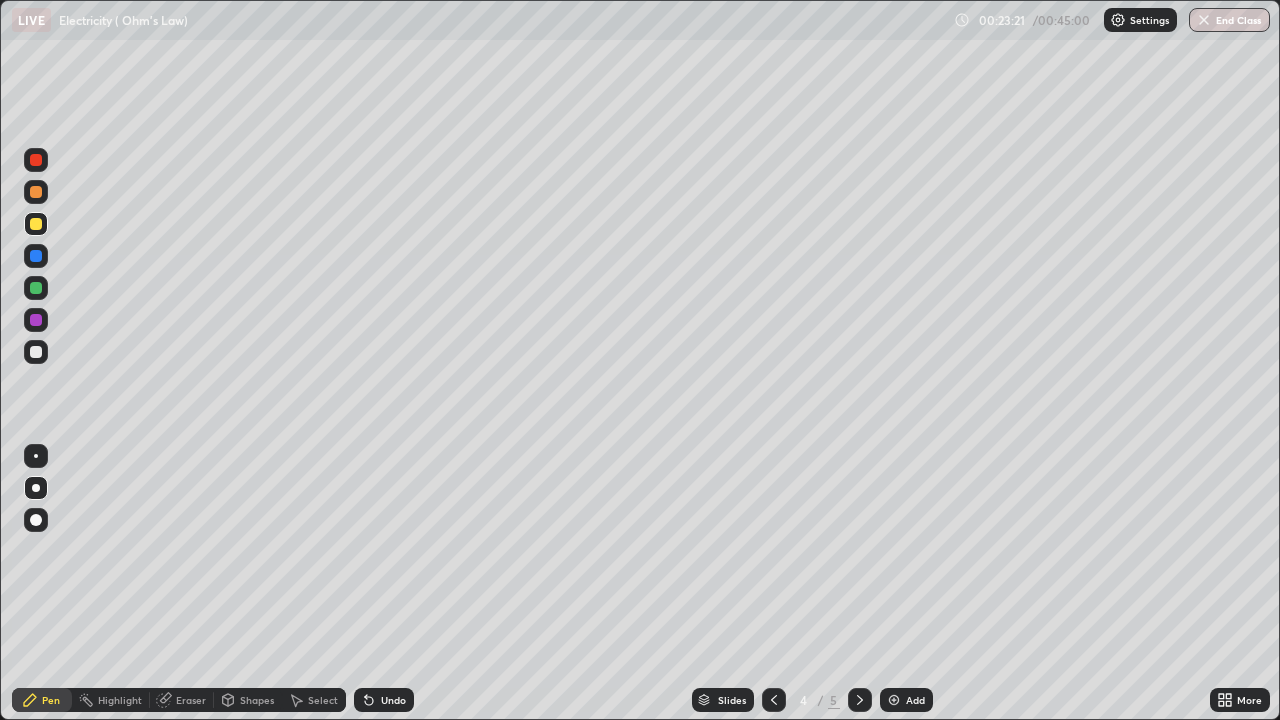 click 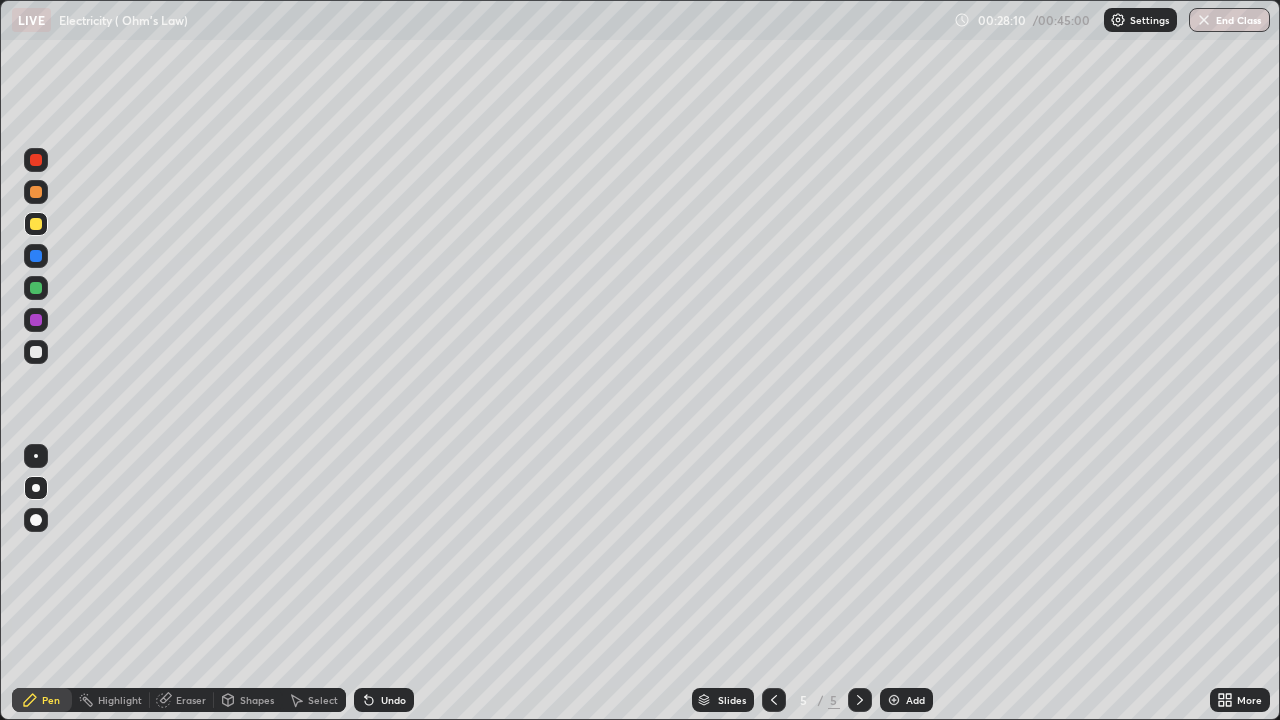 click on "Eraser" at bounding box center [191, 700] 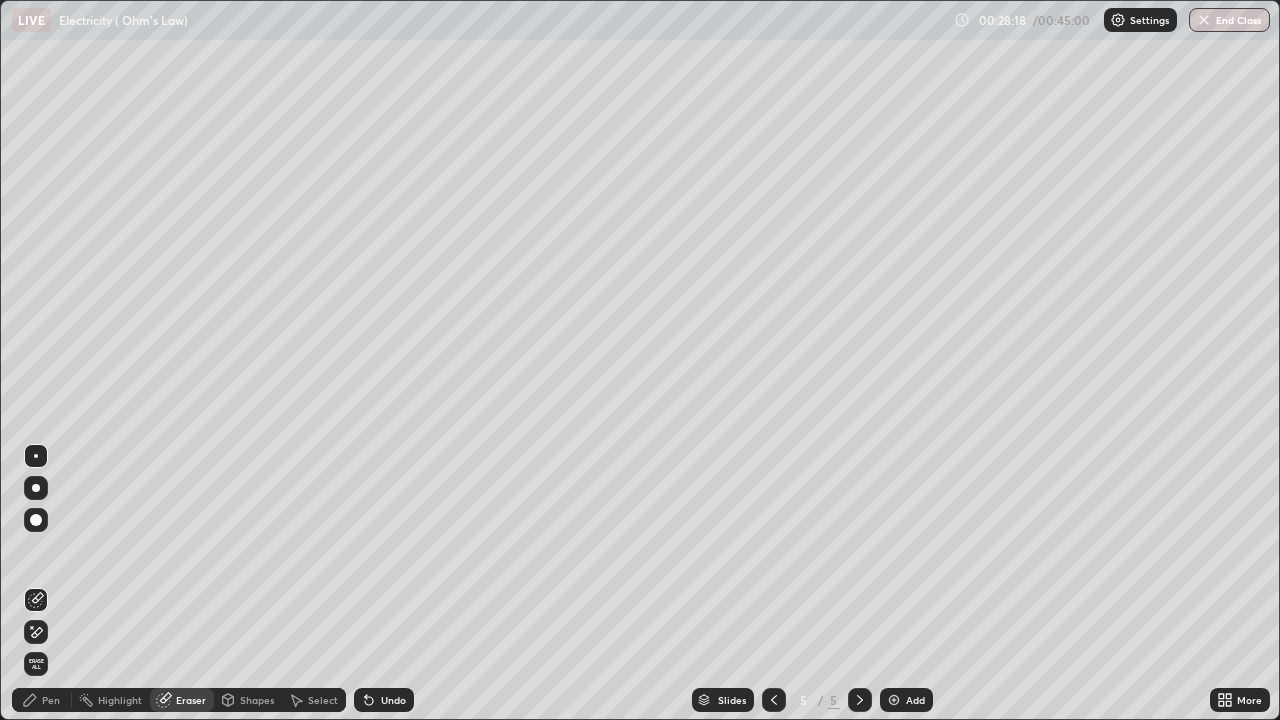 click on "Pen" at bounding box center [51, 700] 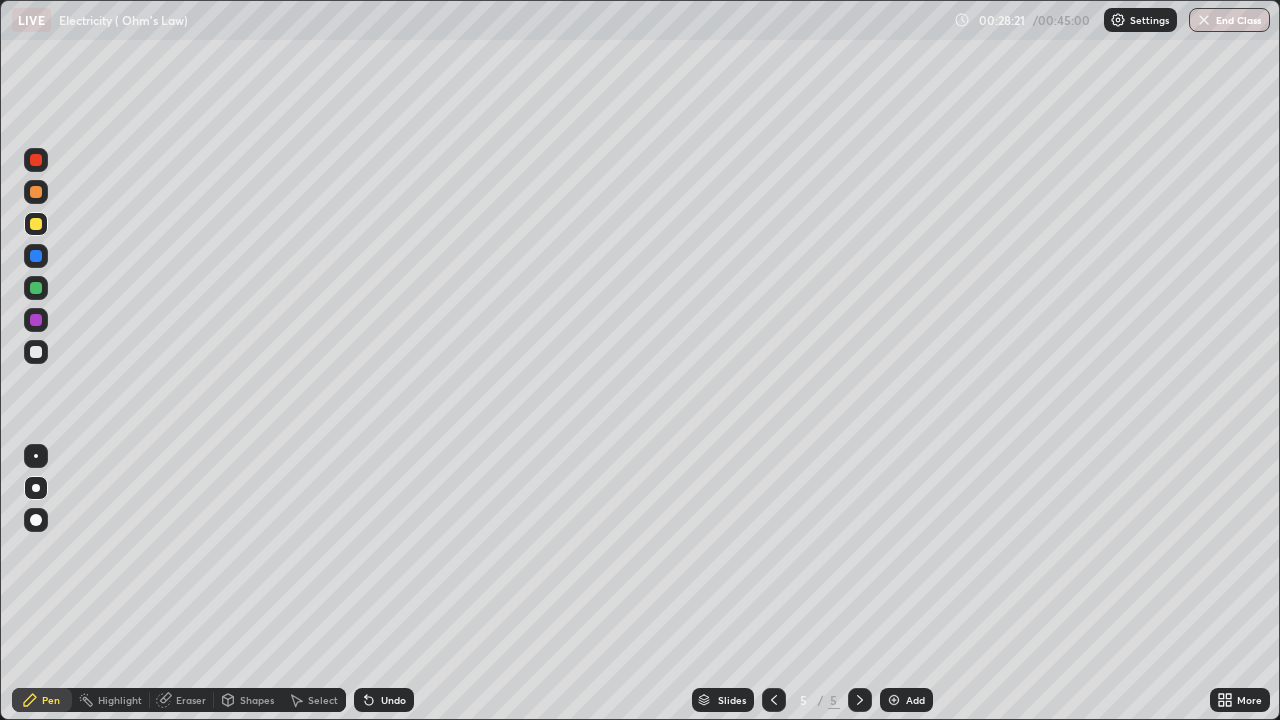 click at bounding box center [36, 256] 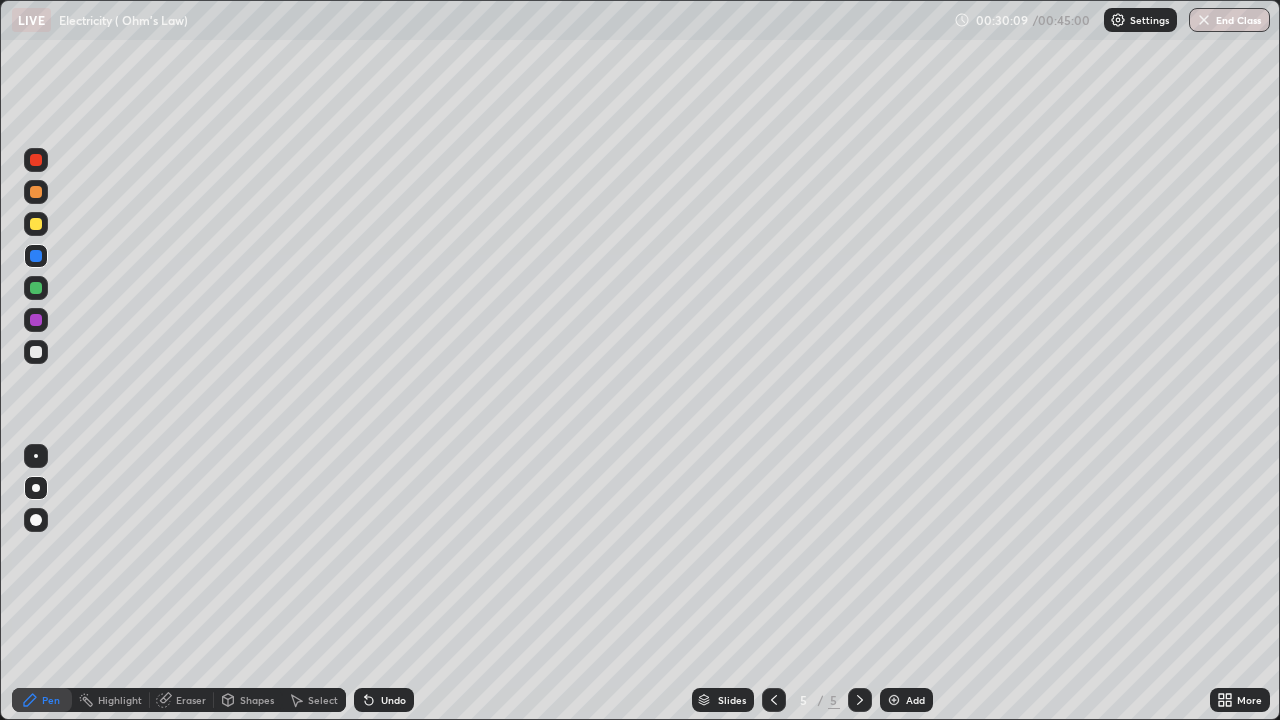 click at bounding box center (36, 224) 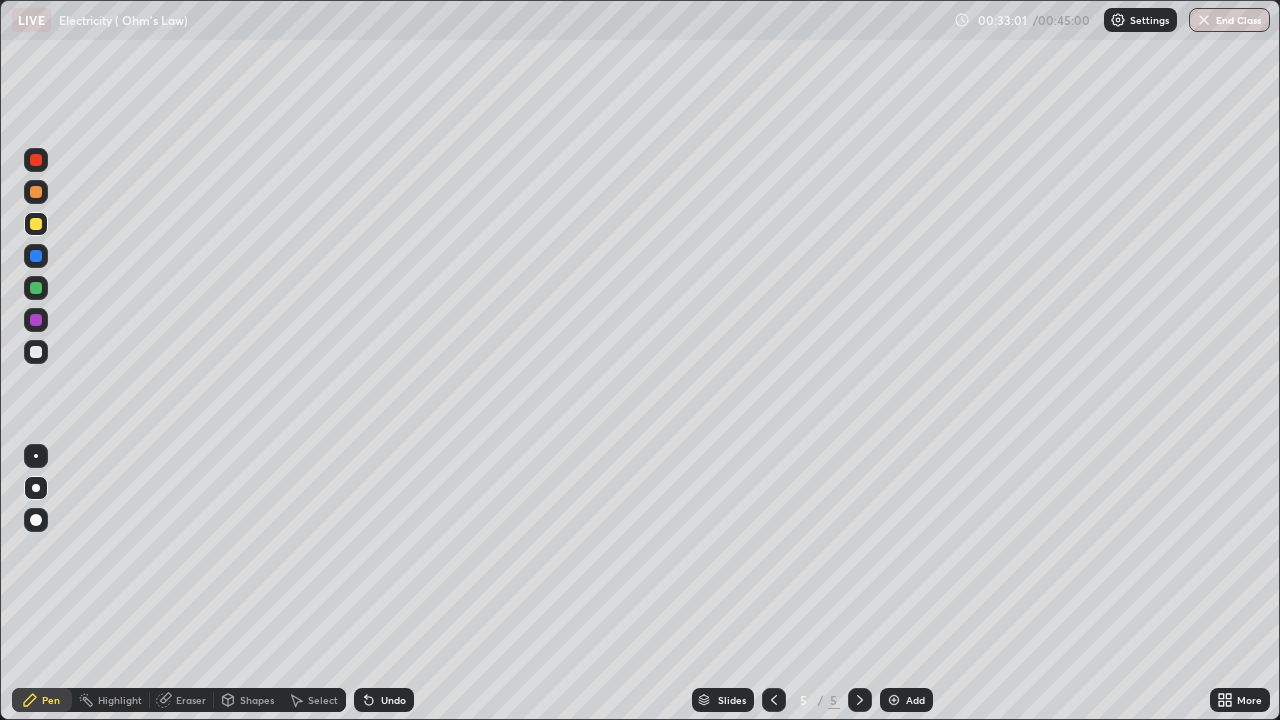 click on "Undo" at bounding box center [393, 700] 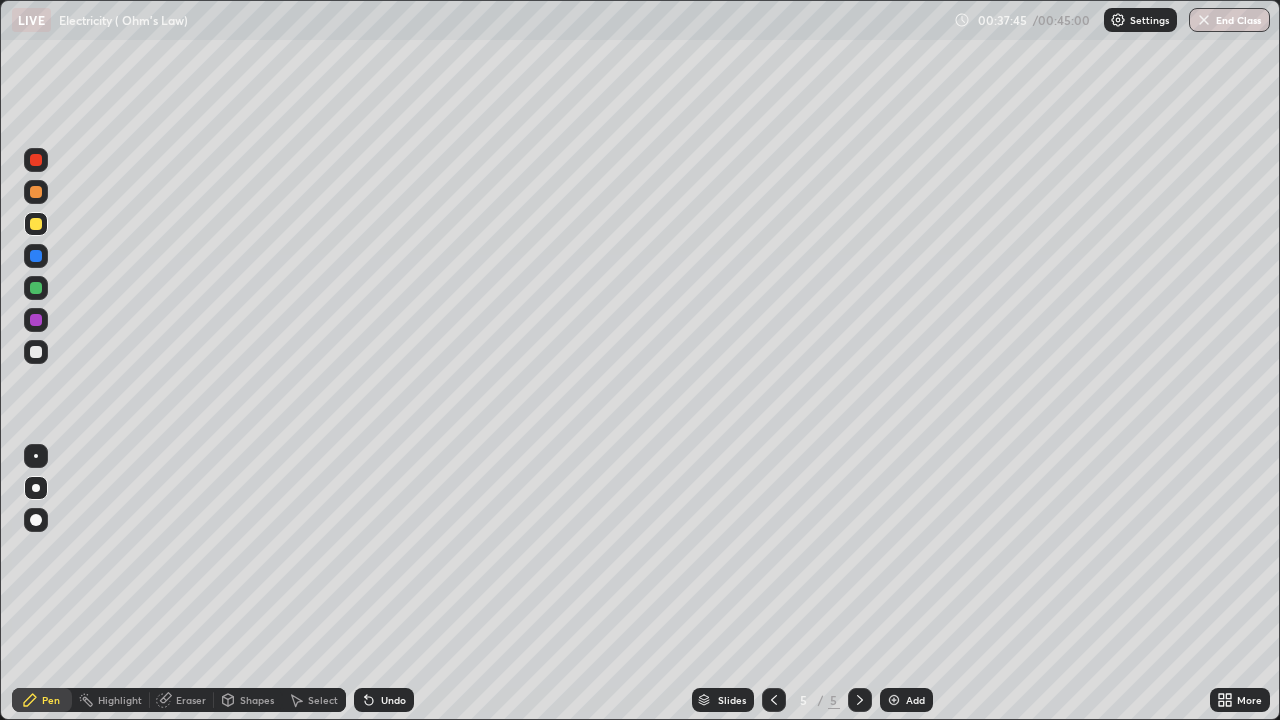 click at bounding box center [894, 700] 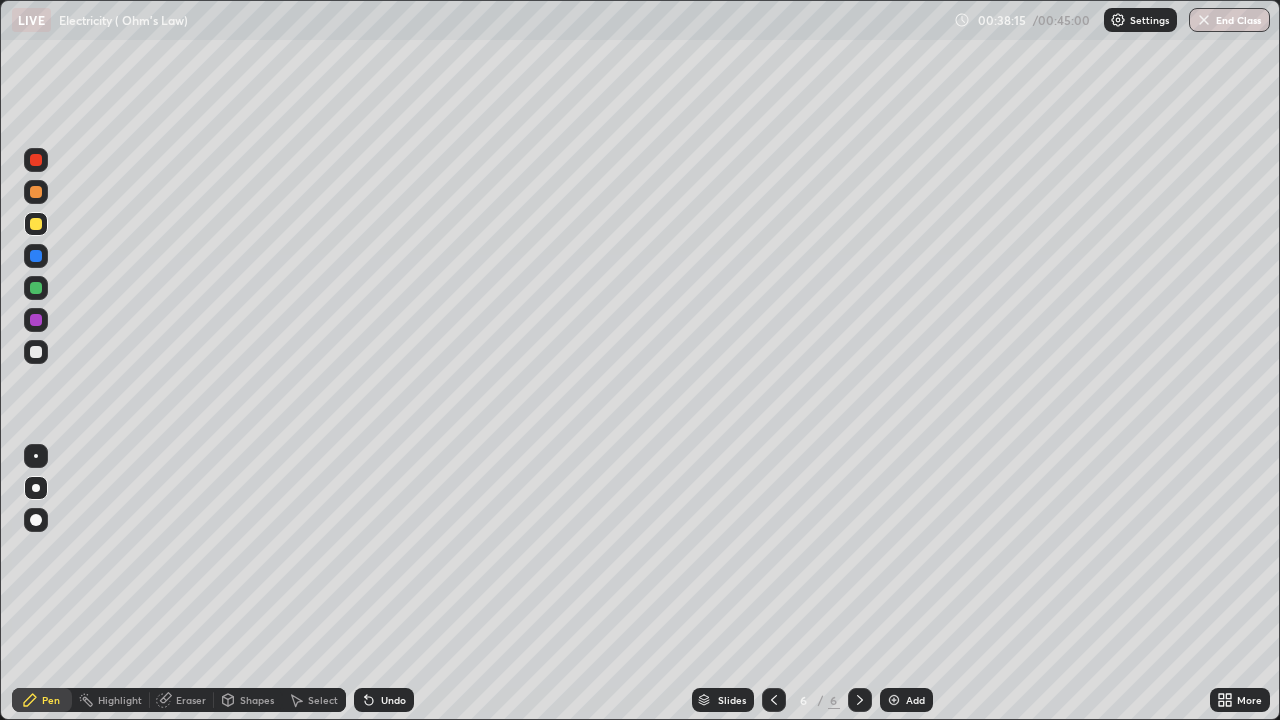 click on "Eraser" at bounding box center [191, 700] 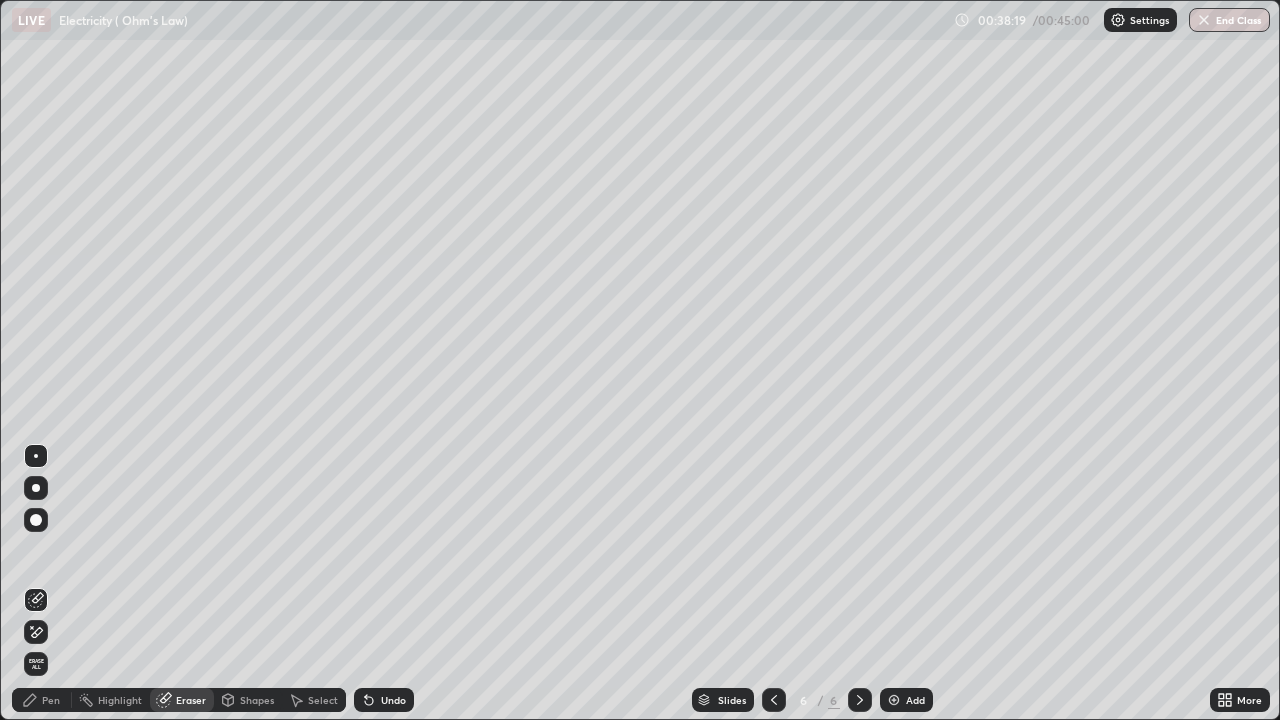 click on "Pen" at bounding box center [51, 700] 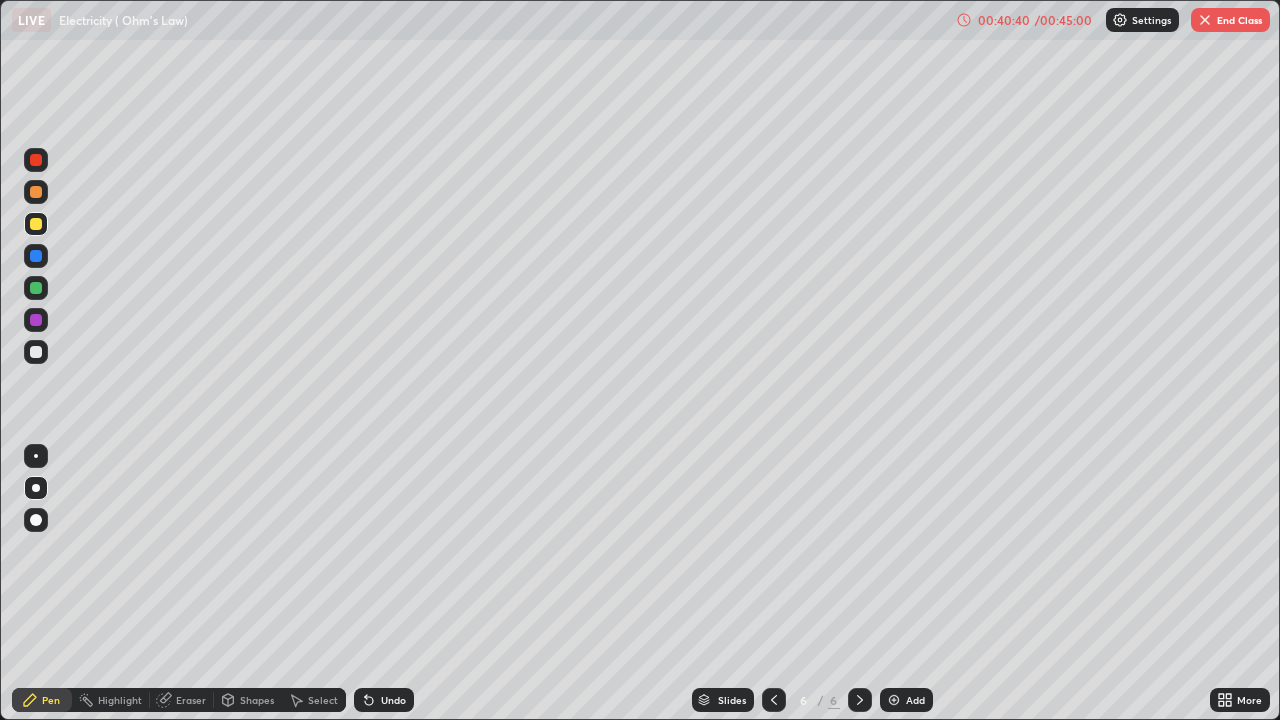 click on "Eraser" at bounding box center [191, 700] 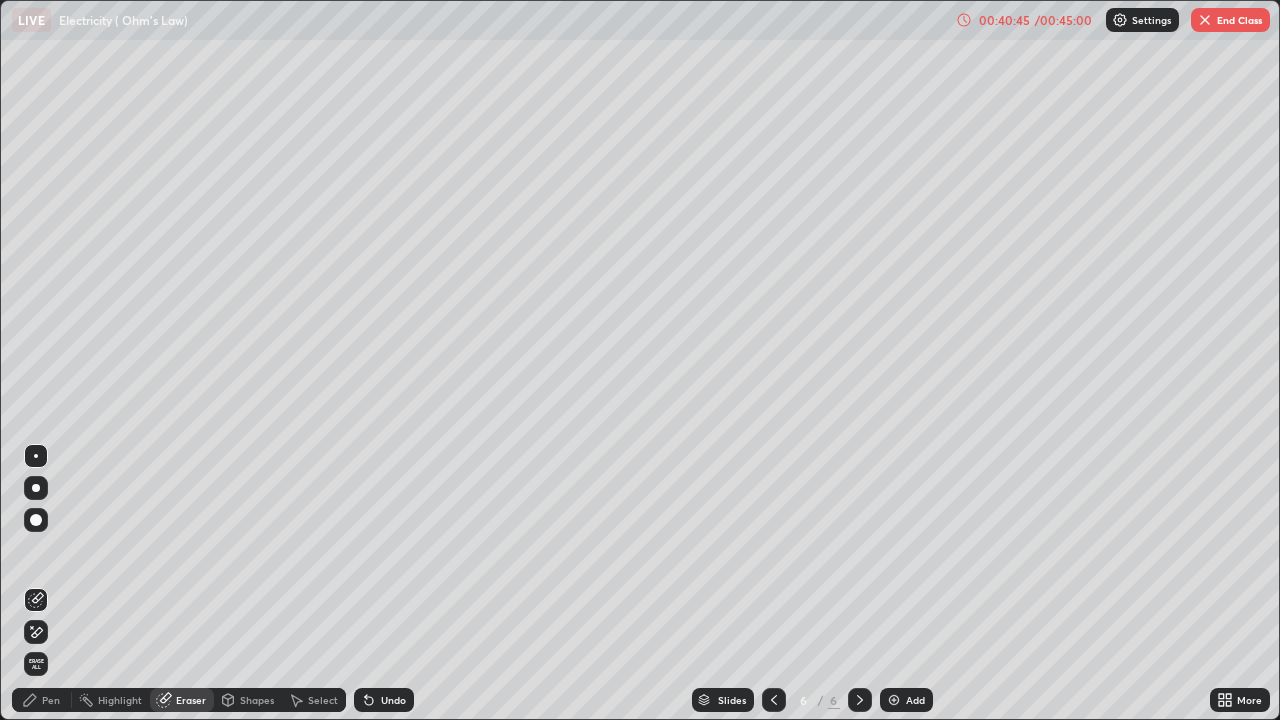 click on "Pen" at bounding box center [51, 700] 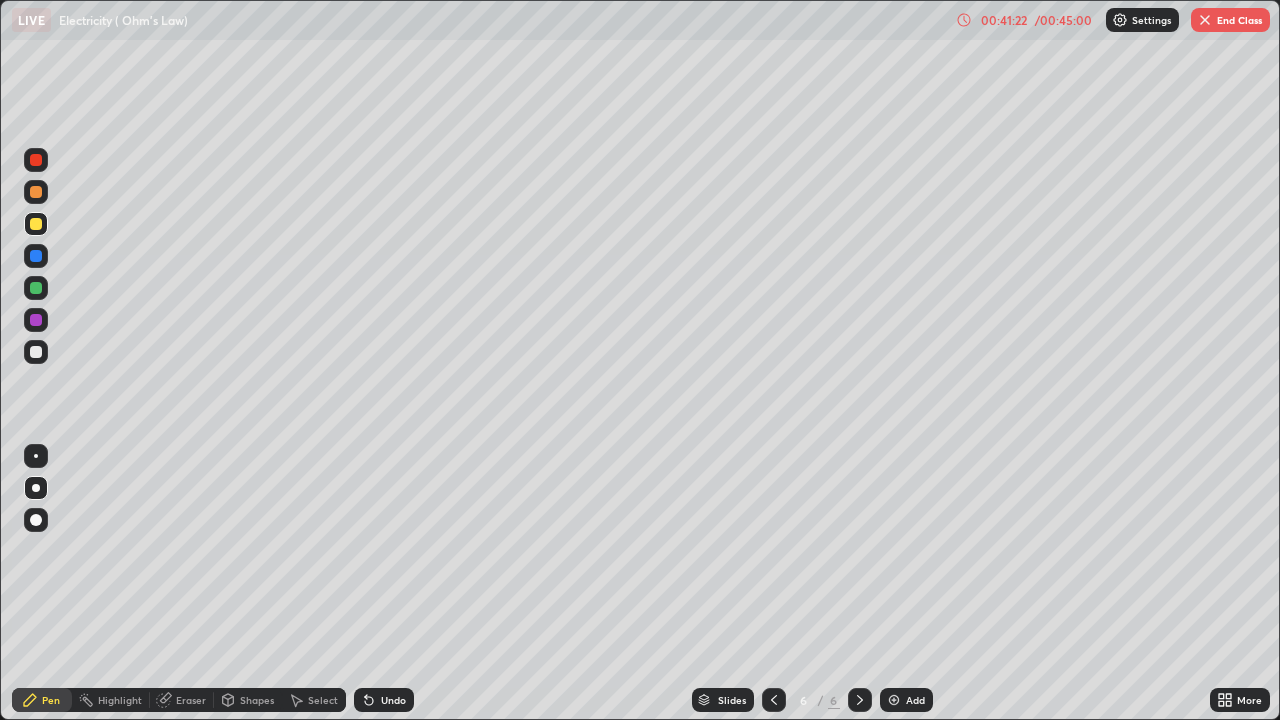 click on "Eraser" at bounding box center (191, 700) 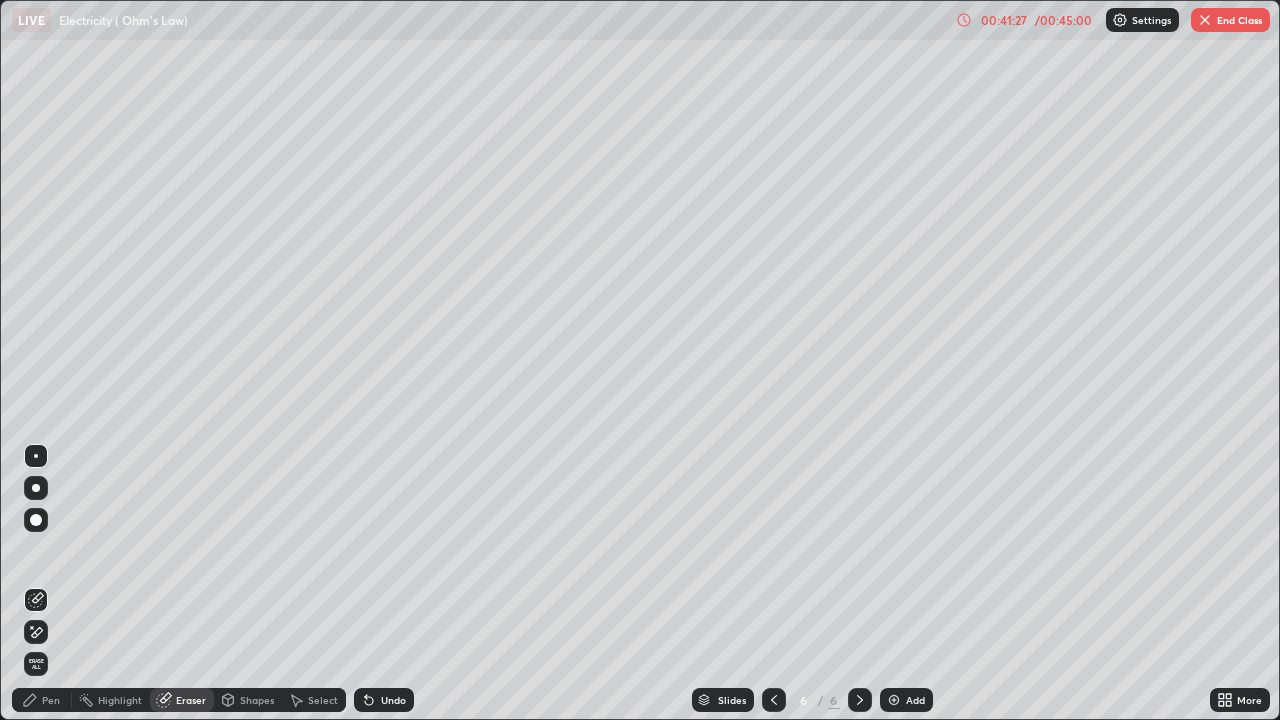 click on "Pen" at bounding box center (51, 700) 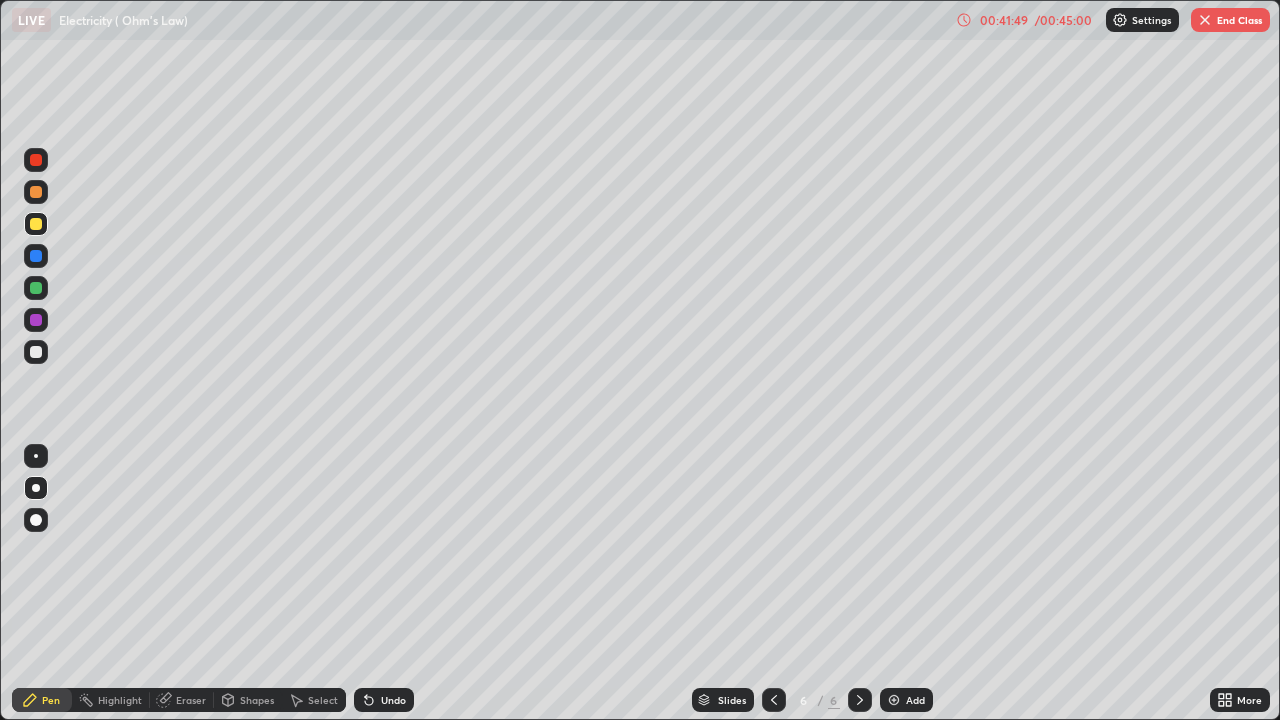 click on "Eraser" at bounding box center [182, 700] 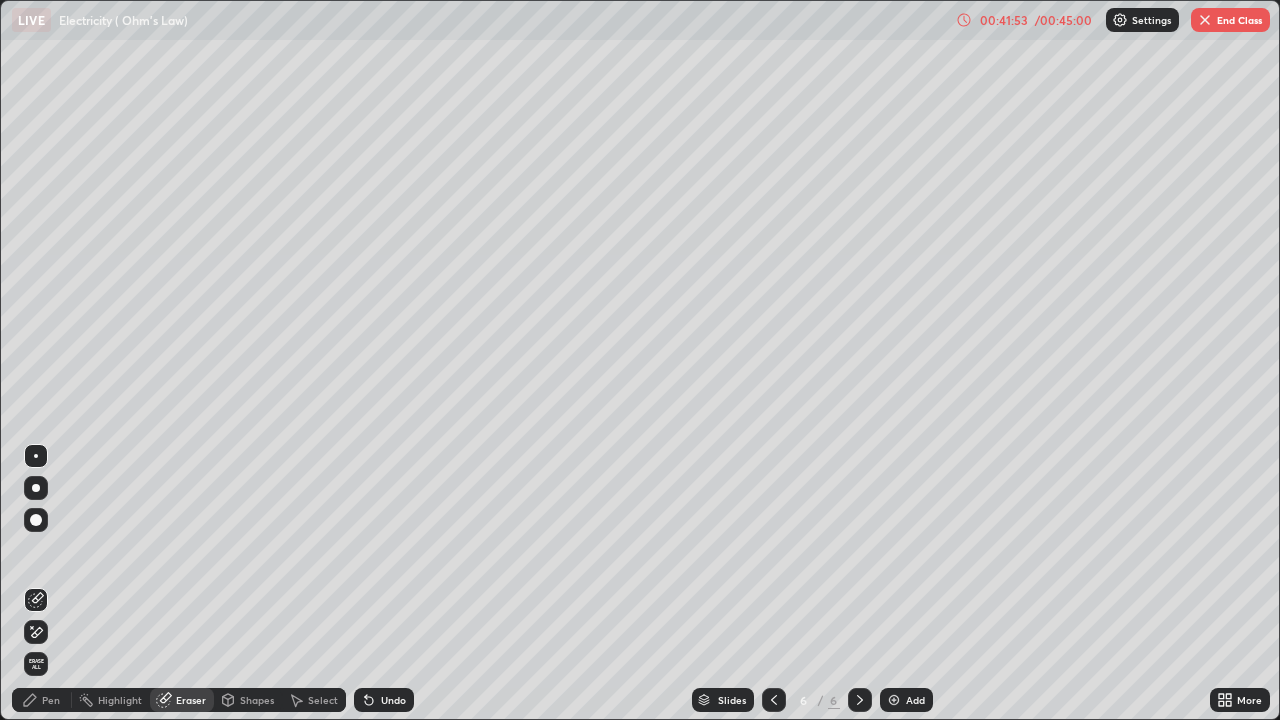 click on "Pen" at bounding box center [51, 700] 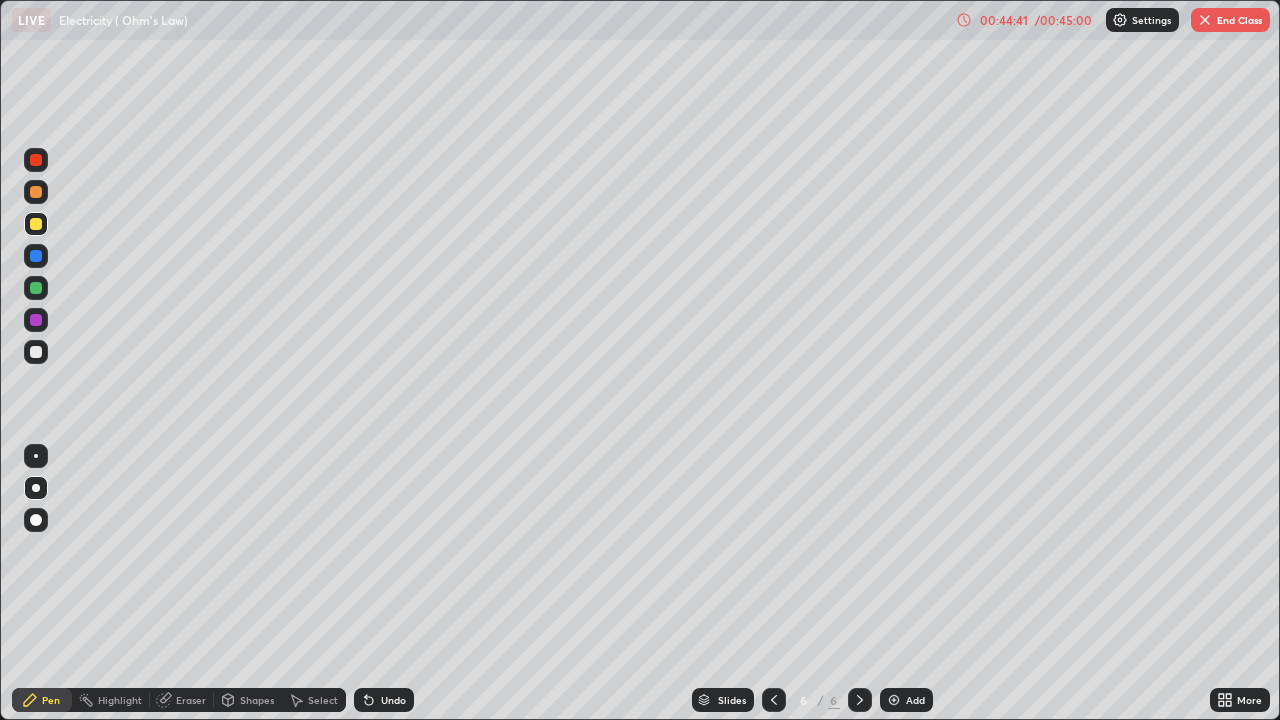 click at bounding box center [36, 256] 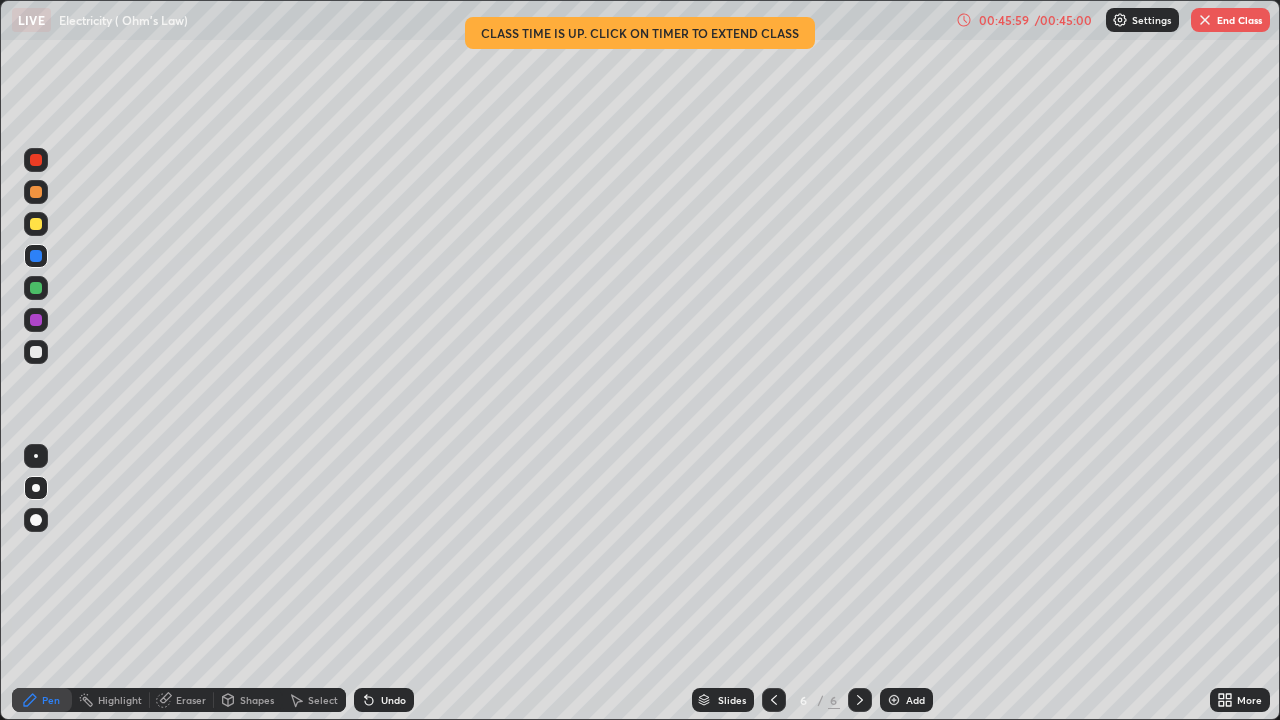click on "End Class" at bounding box center (1230, 20) 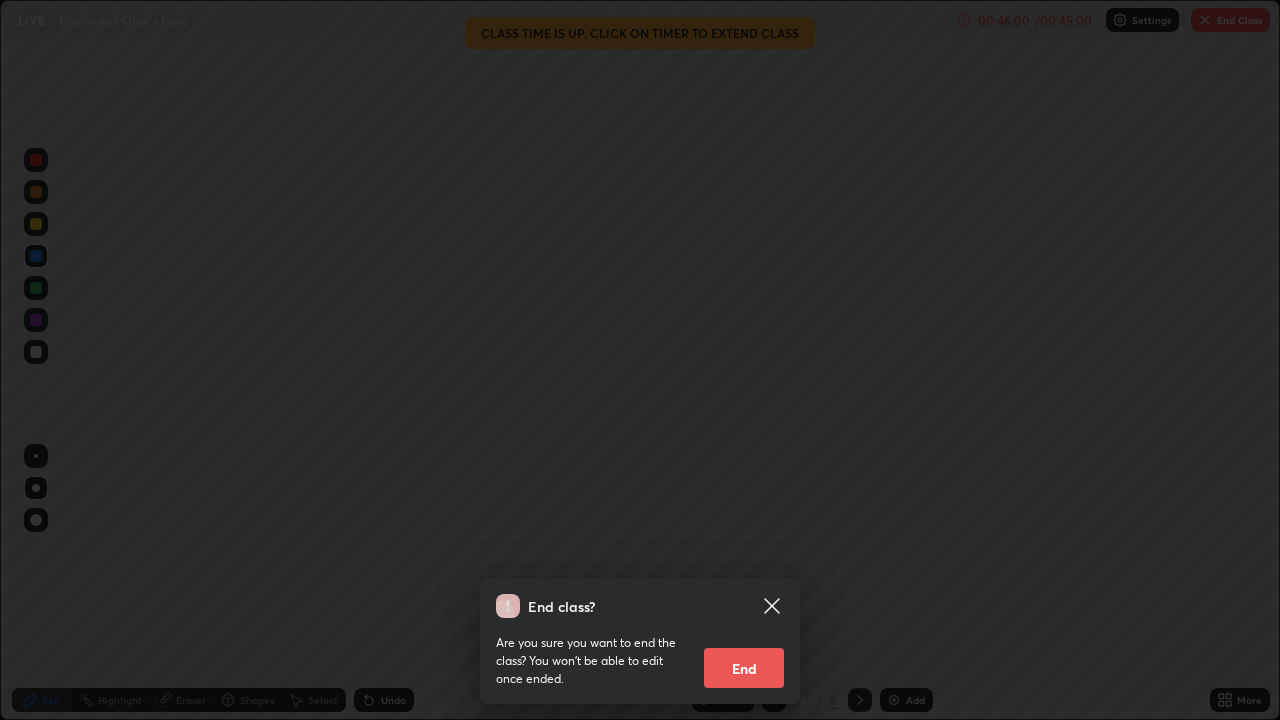 click on "End" at bounding box center [744, 668] 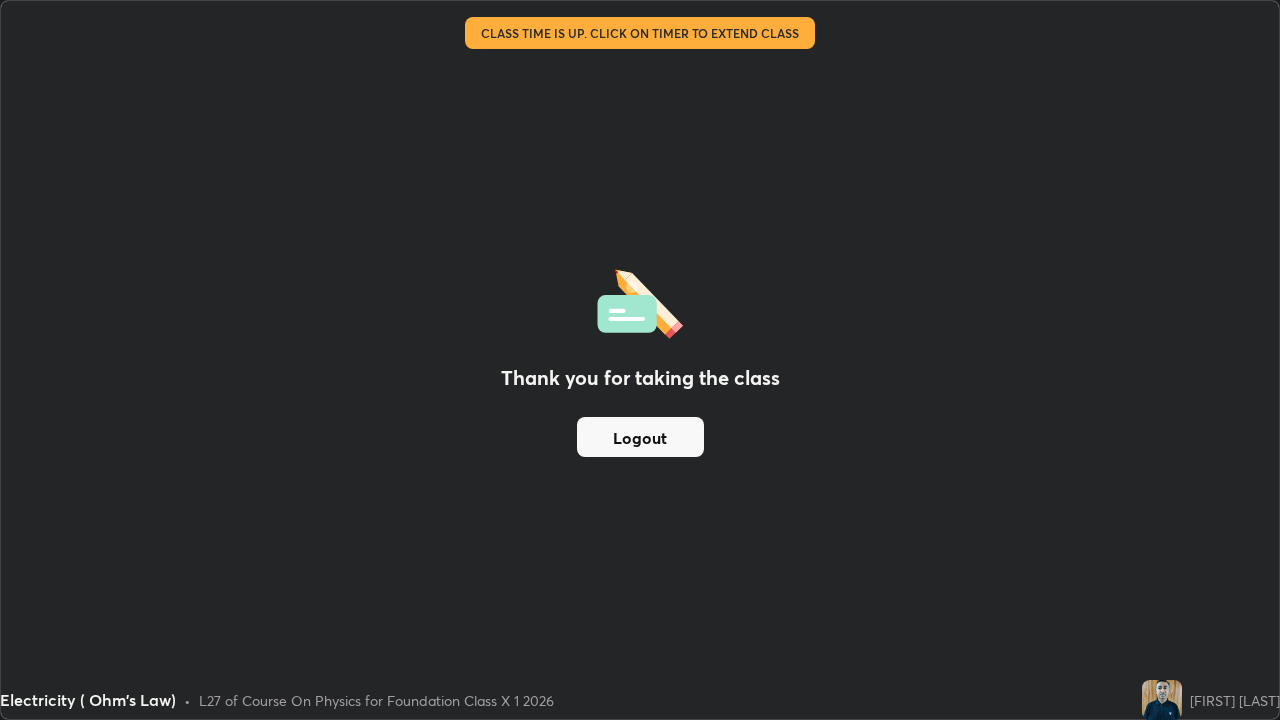 click on "Logout" at bounding box center [640, 437] 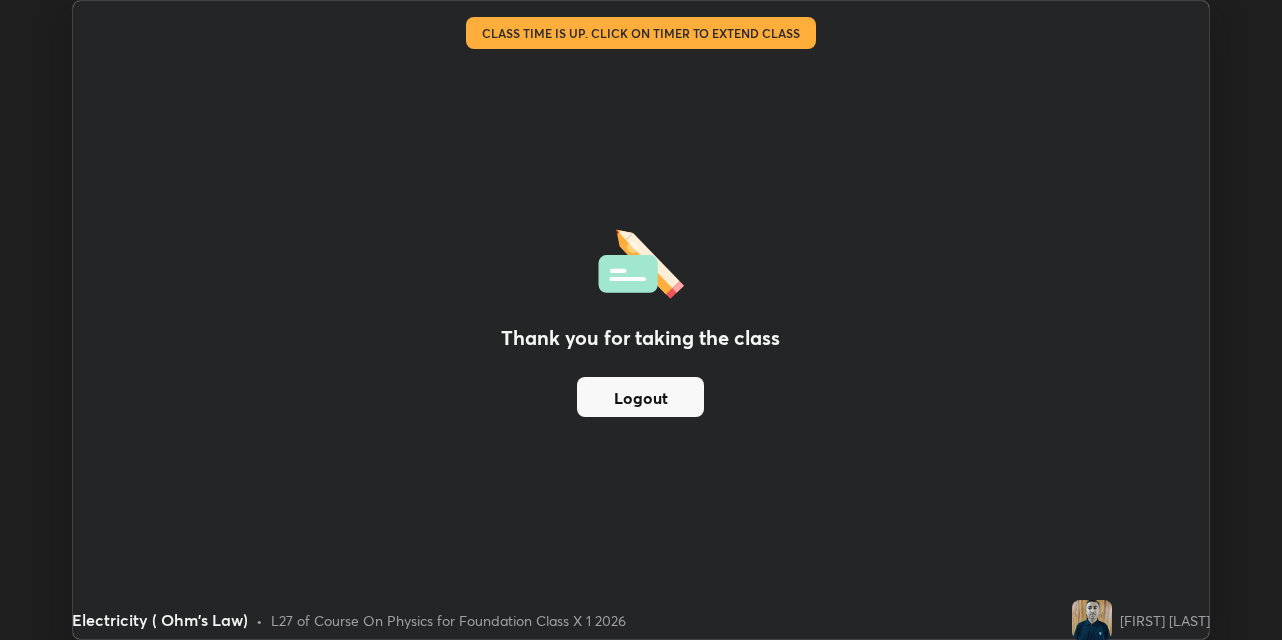 scroll, scrollTop: 99360, scrollLeft: 98718, axis: both 